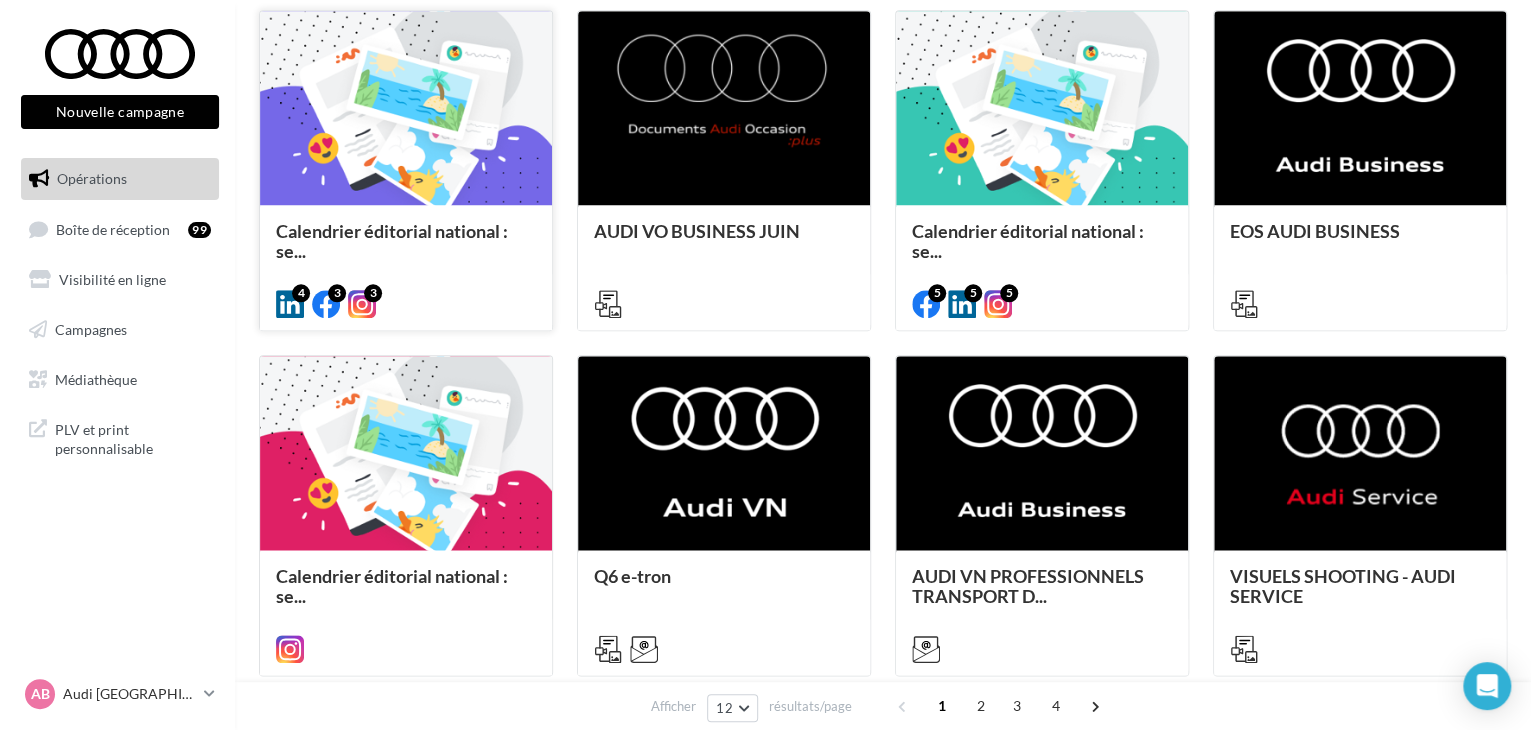 scroll, scrollTop: 1000, scrollLeft: 0, axis: vertical 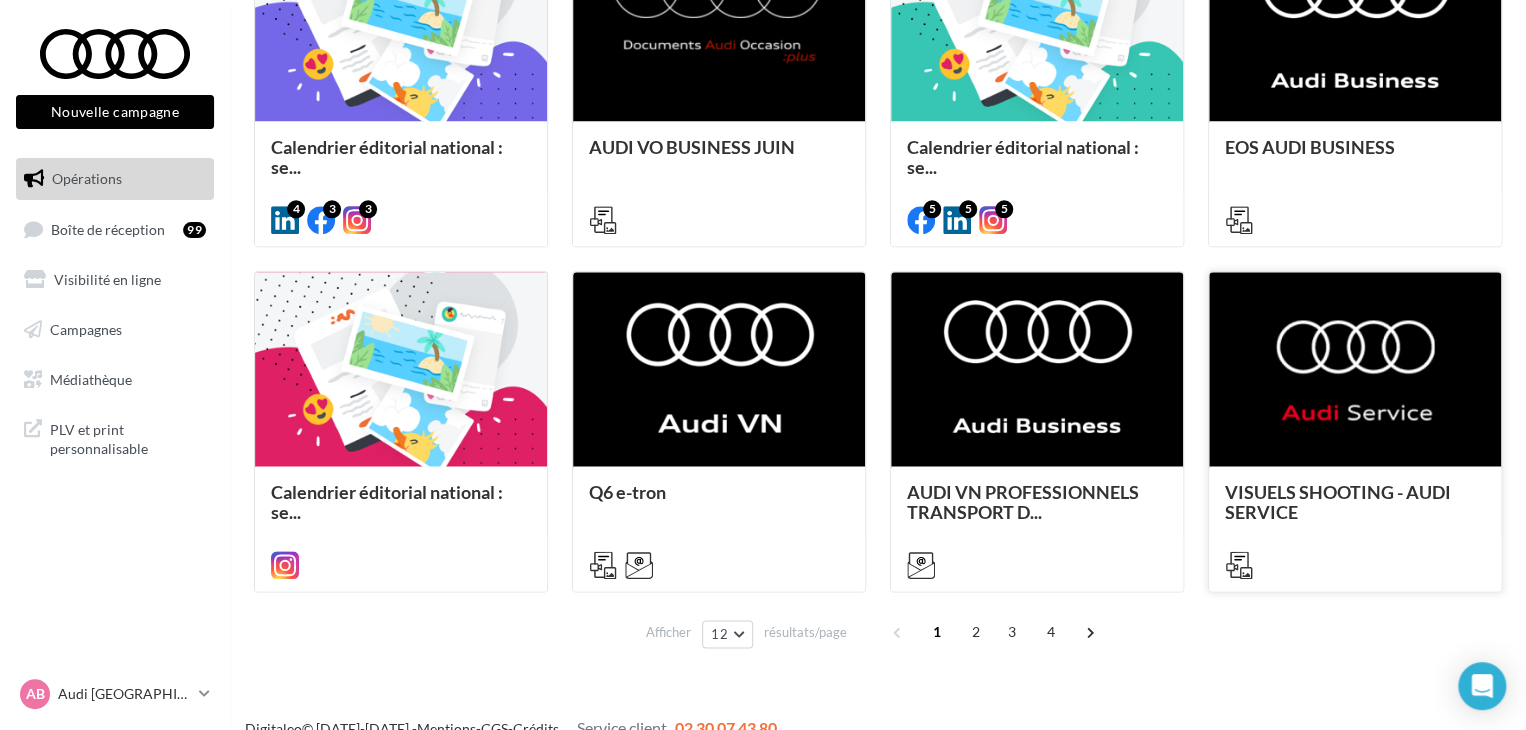 click on "VISUELS SHOOTING - AUDI SERVICE" at bounding box center [1338, 502] 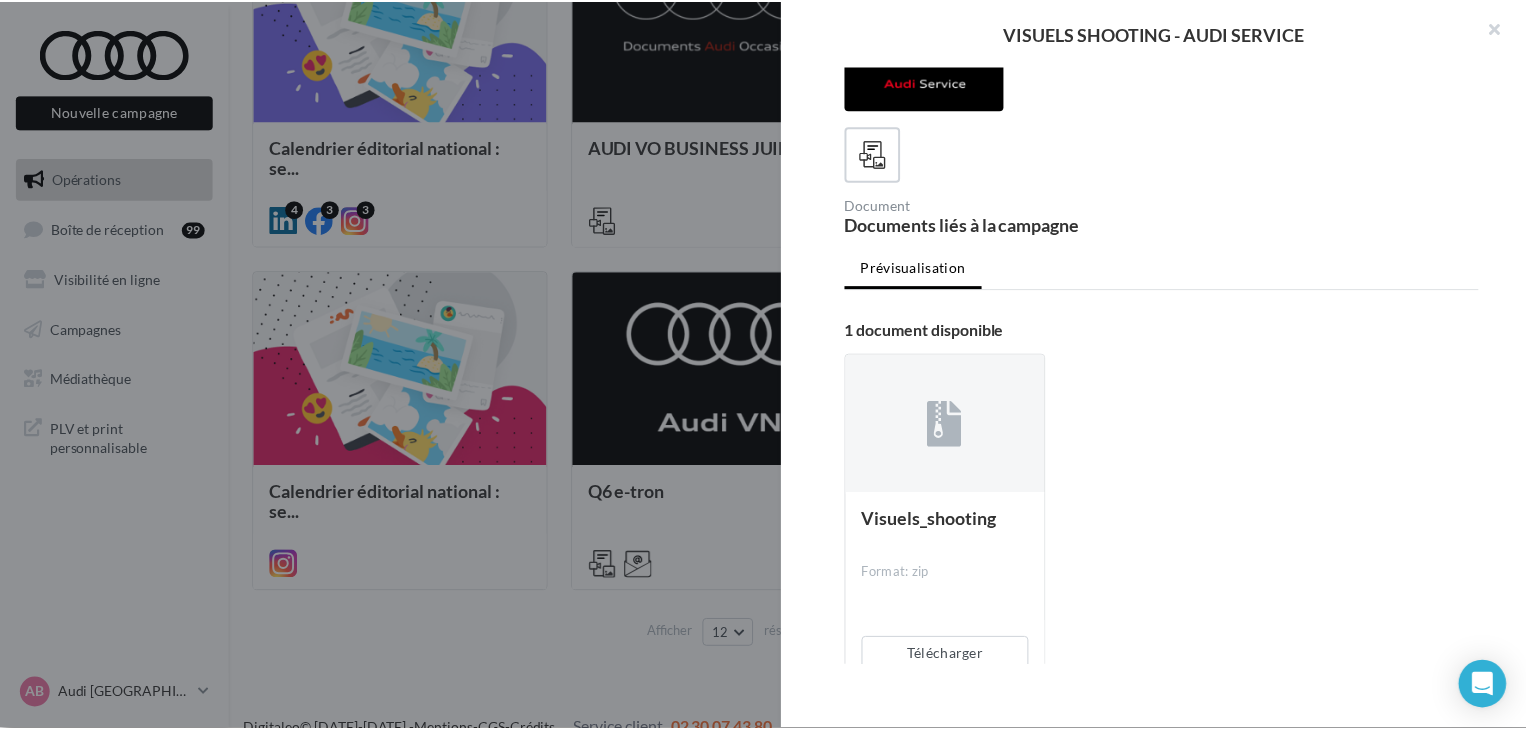 scroll, scrollTop: 113, scrollLeft: 0, axis: vertical 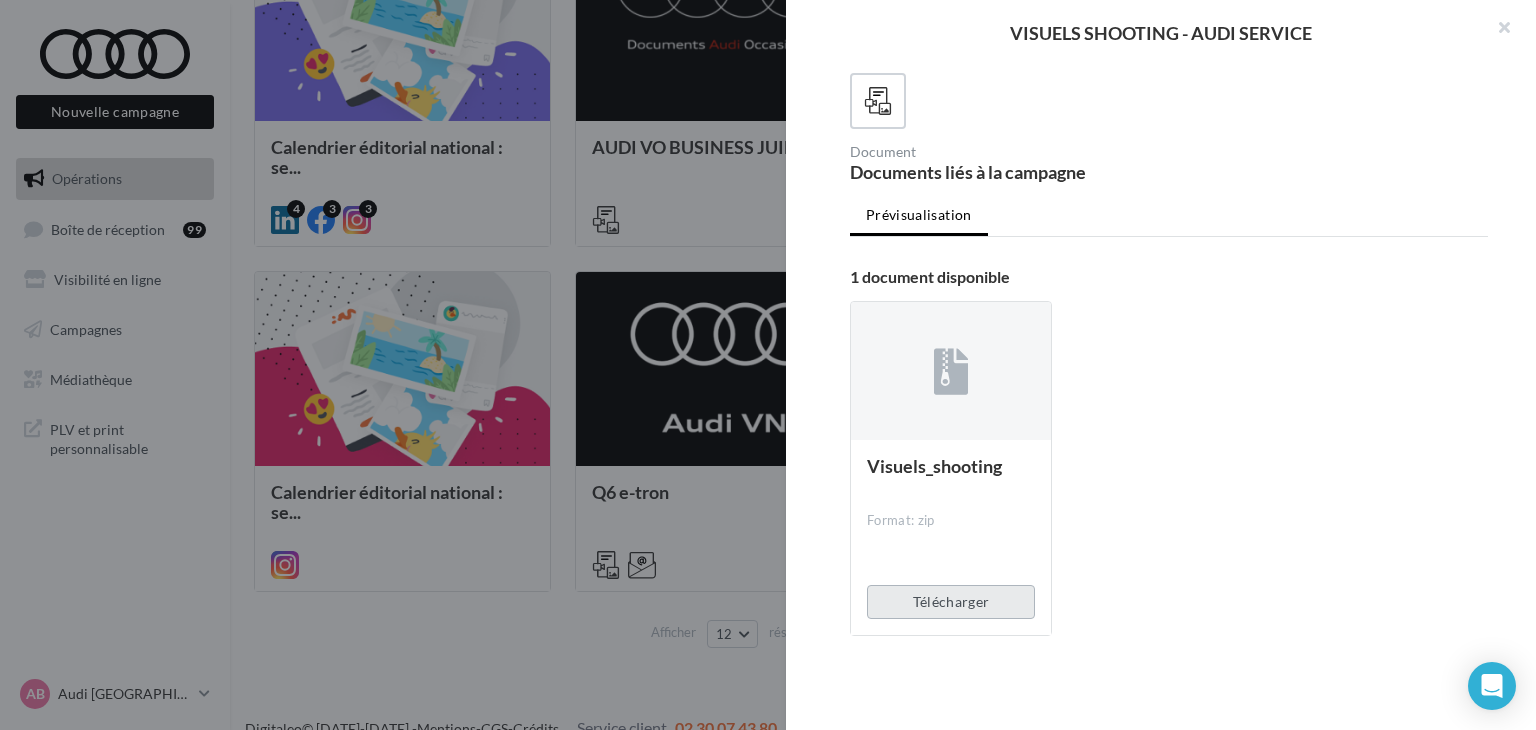 click on "Télécharger" at bounding box center [951, 602] 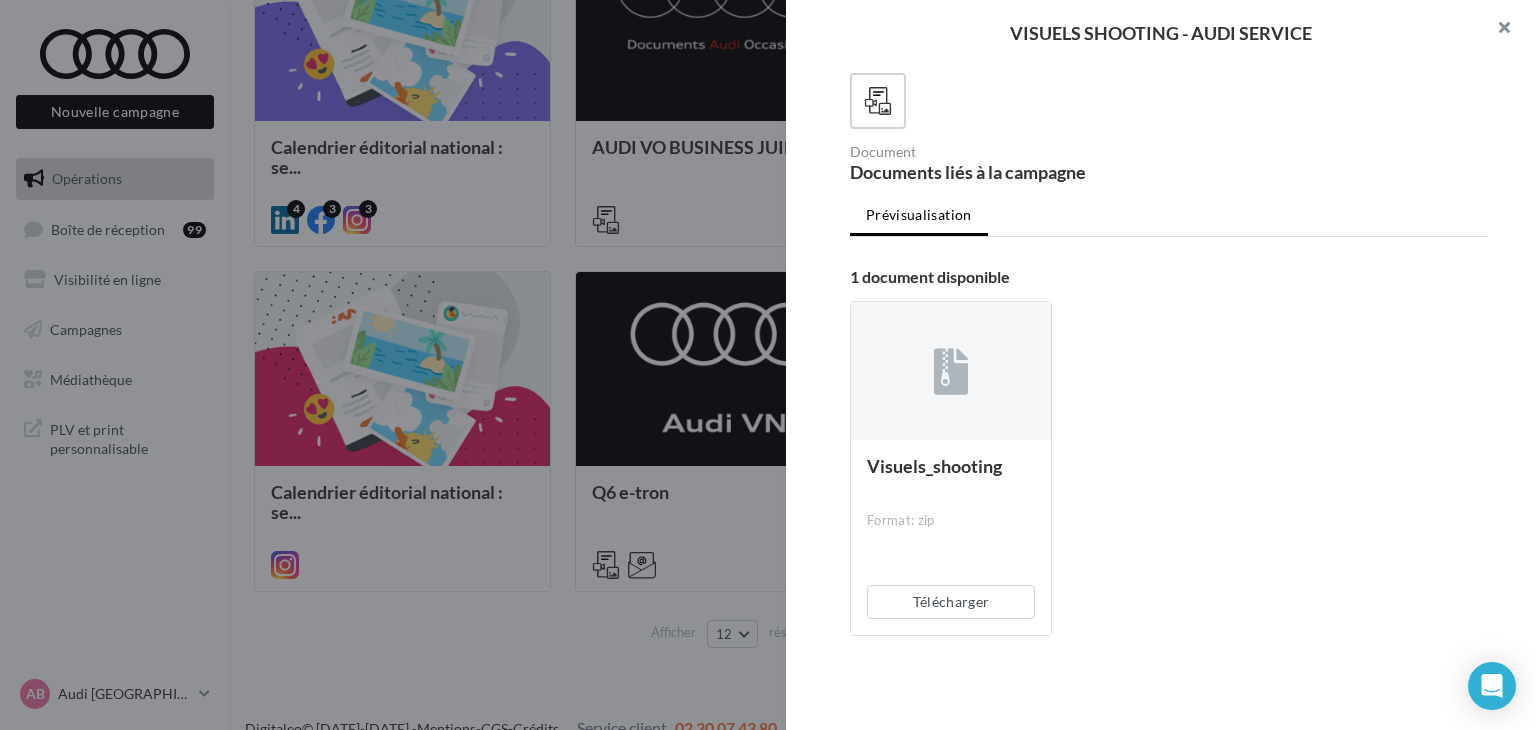 drag, startPoint x: 1520, startPoint y: 25, endPoint x: 1495, endPoint y: 46, distance: 32.649654 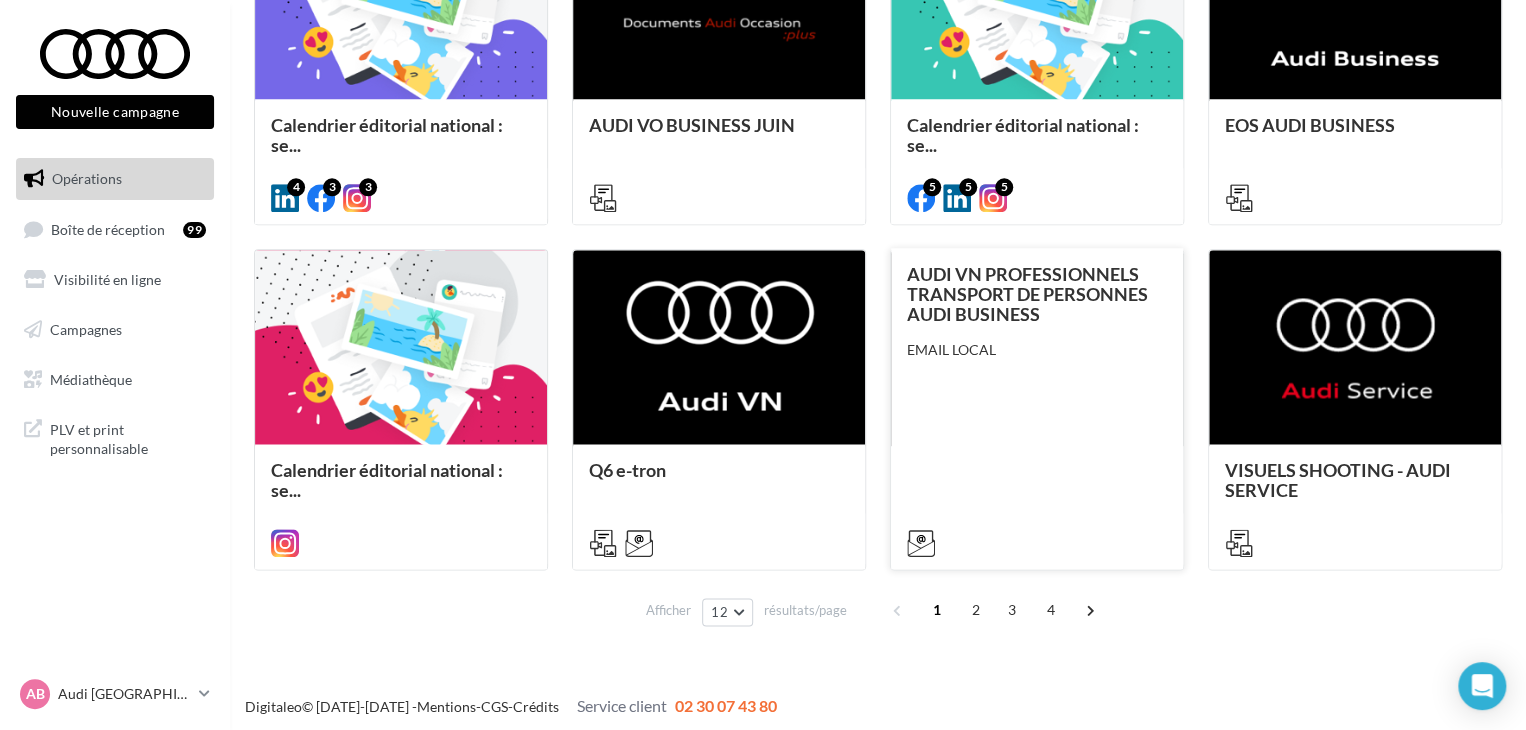 scroll, scrollTop: 1028, scrollLeft: 0, axis: vertical 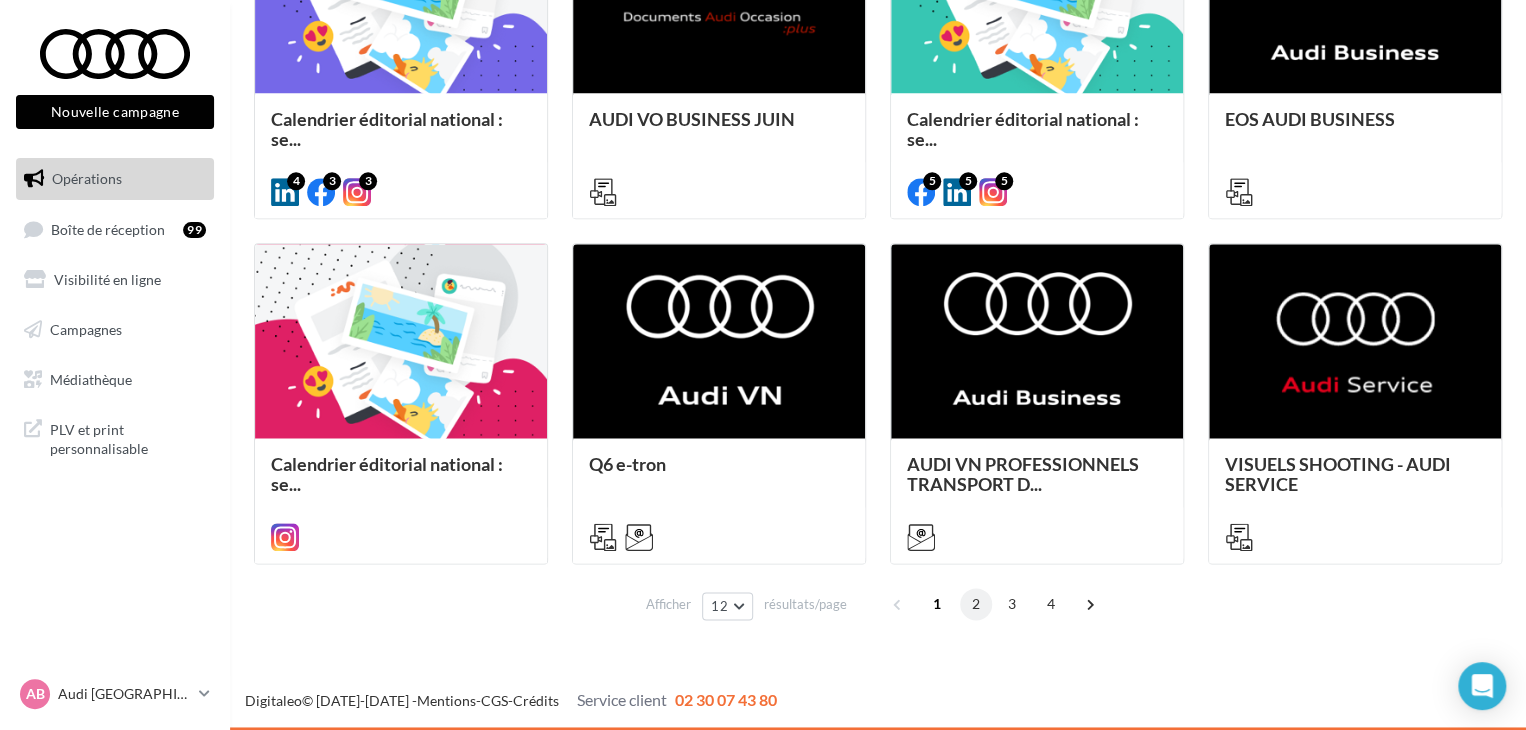 click on "2" at bounding box center (976, 604) 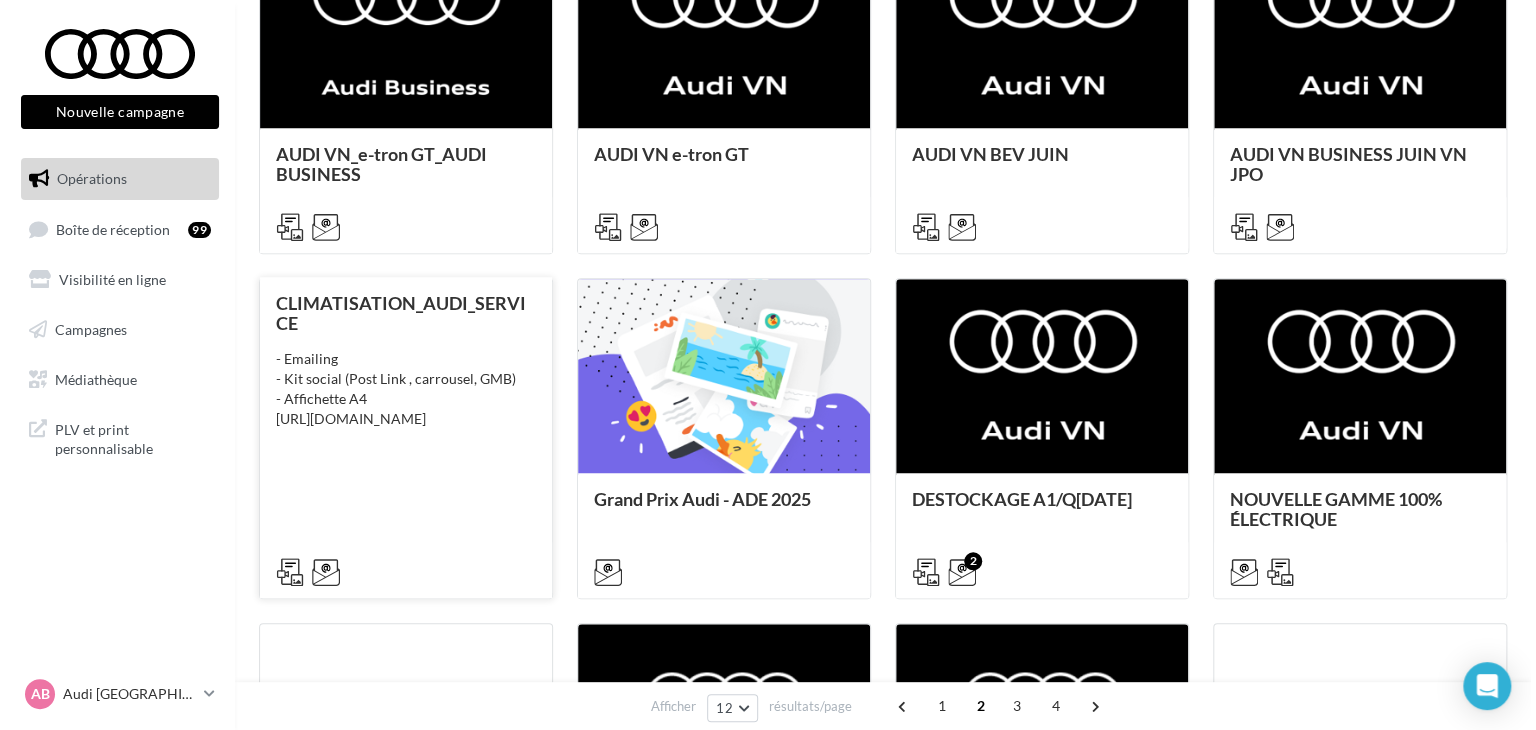 scroll, scrollTop: 700, scrollLeft: 0, axis: vertical 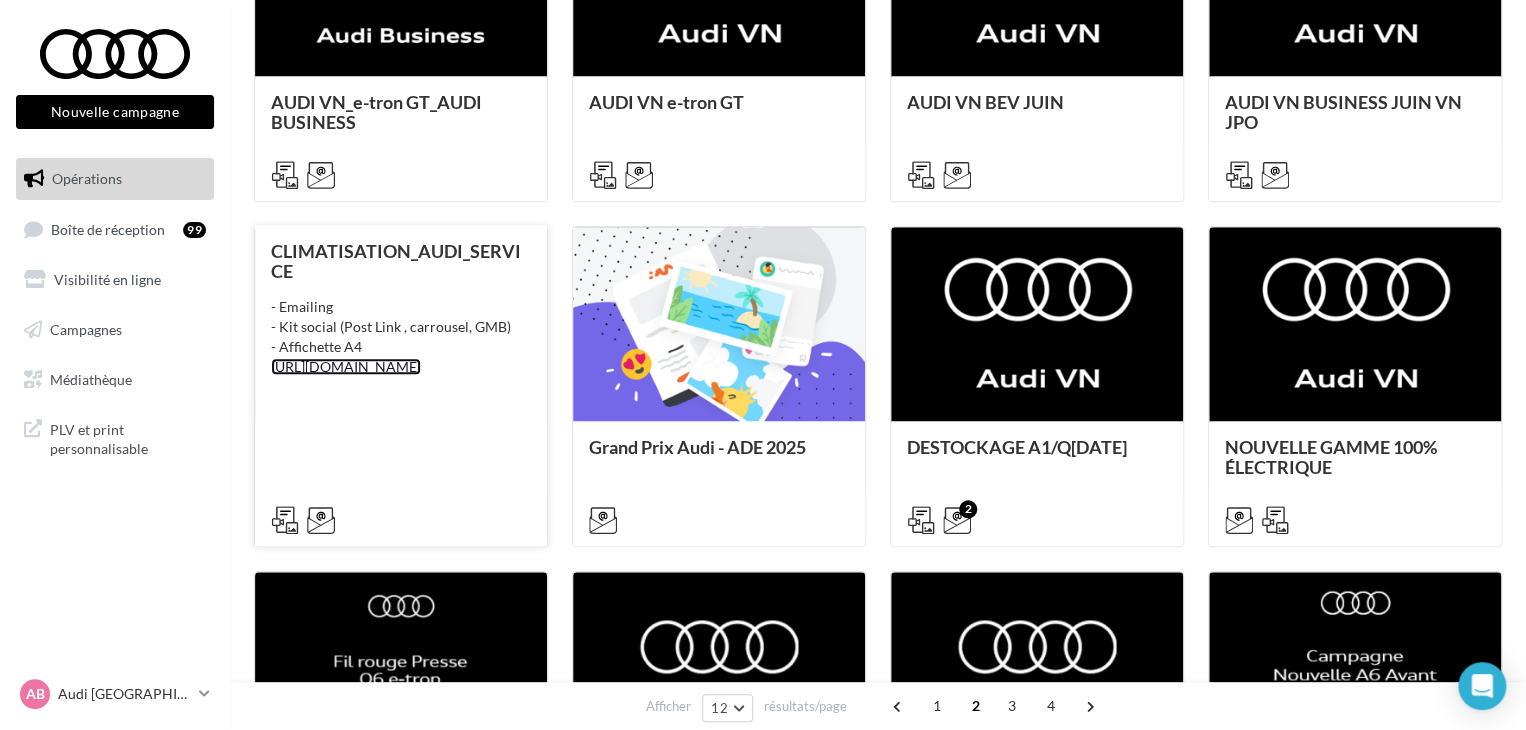 click on "[URL][DOMAIN_NAME]" at bounding box center [346, 366] 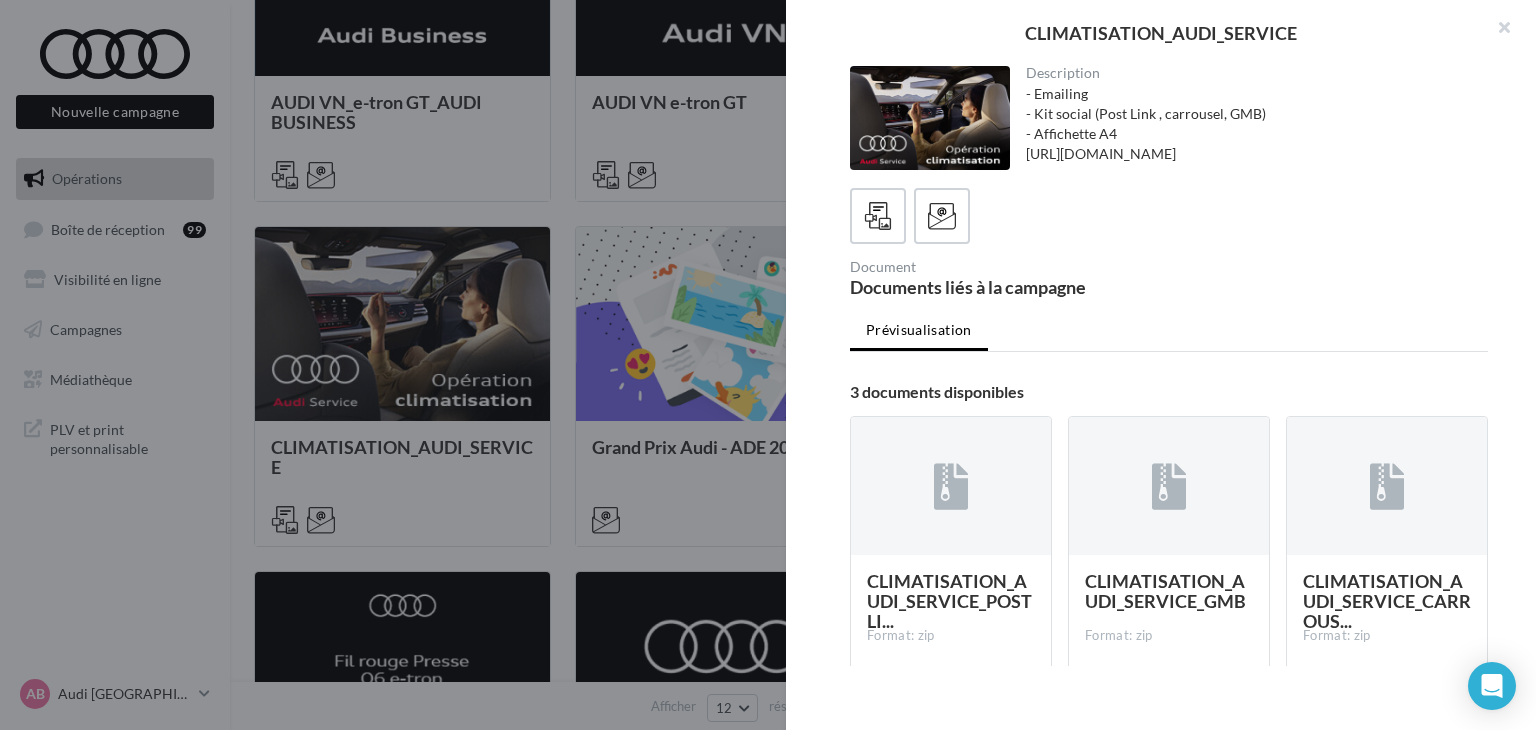 click at bounding box center [1169, 216] 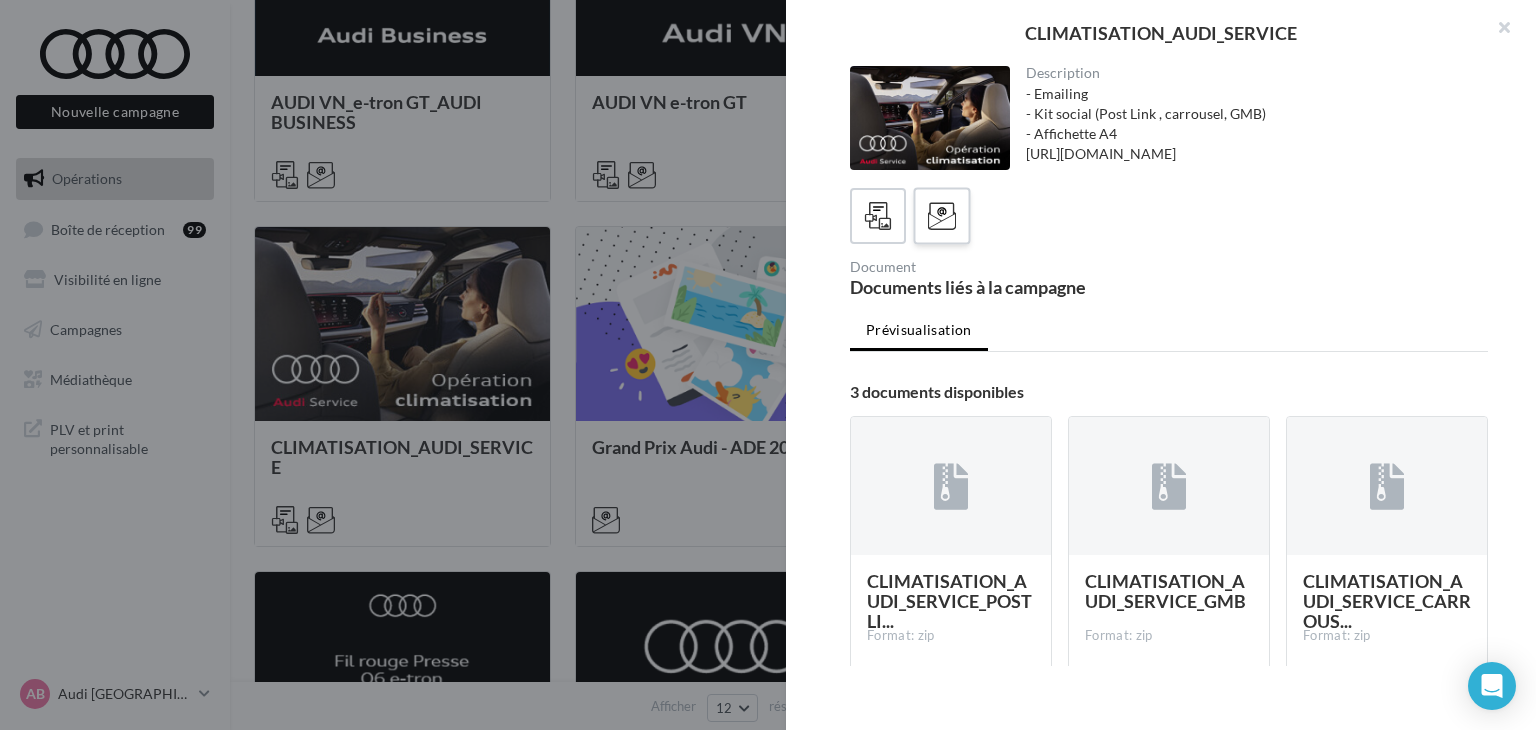 click at bounding box center [942, 216] 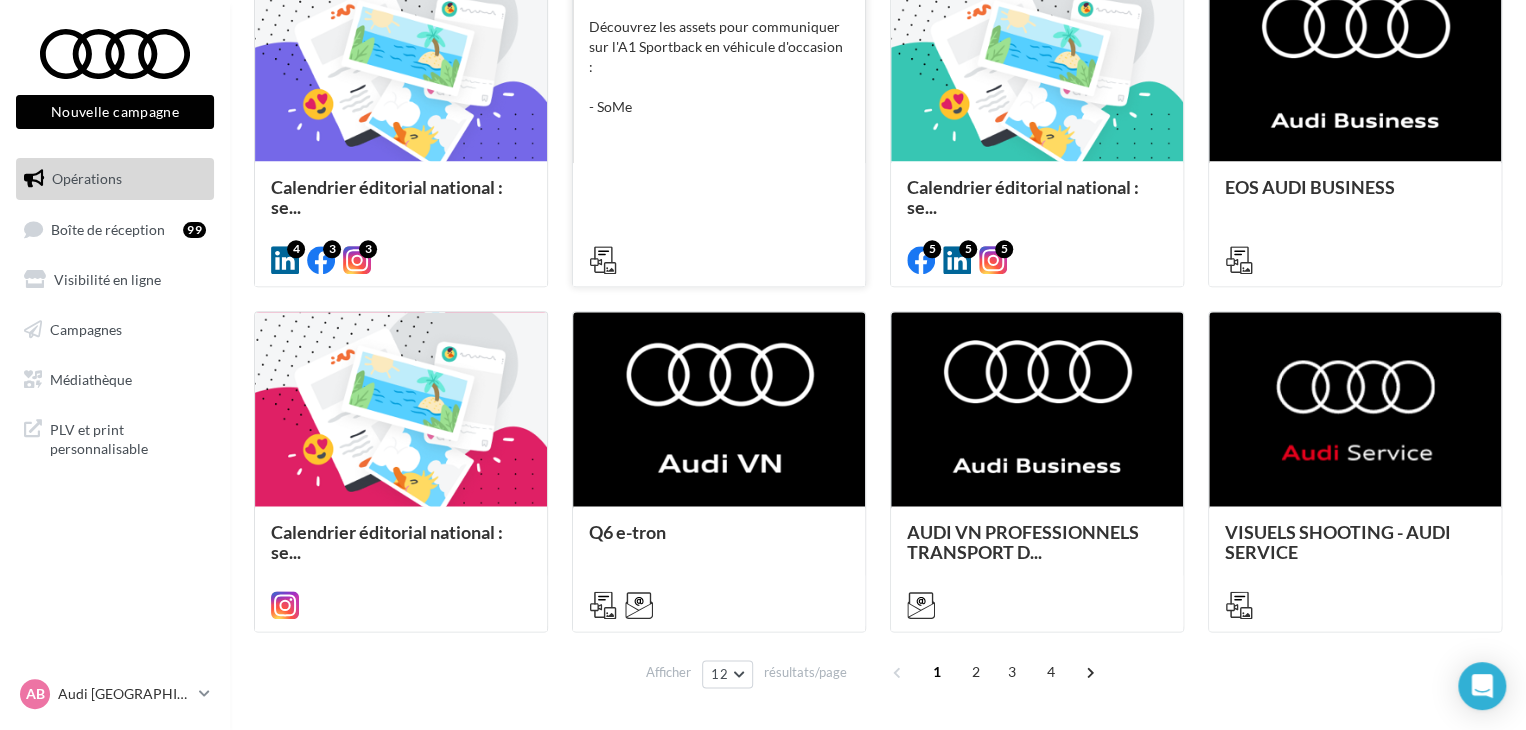 scroll, scrollTop: 1028, scrollLeft: 0, axis: vertical 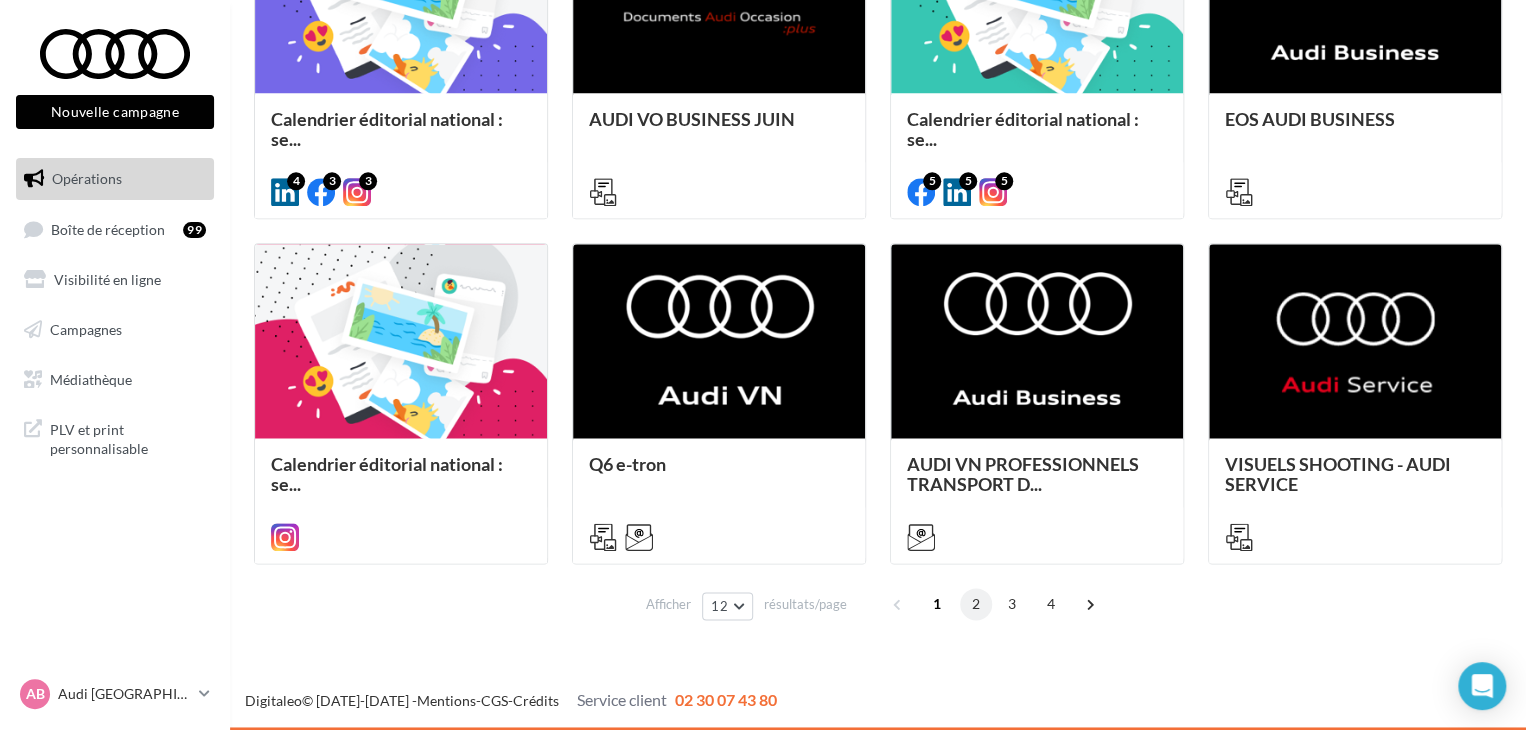 click on "2" at bounding box center [976, 604] 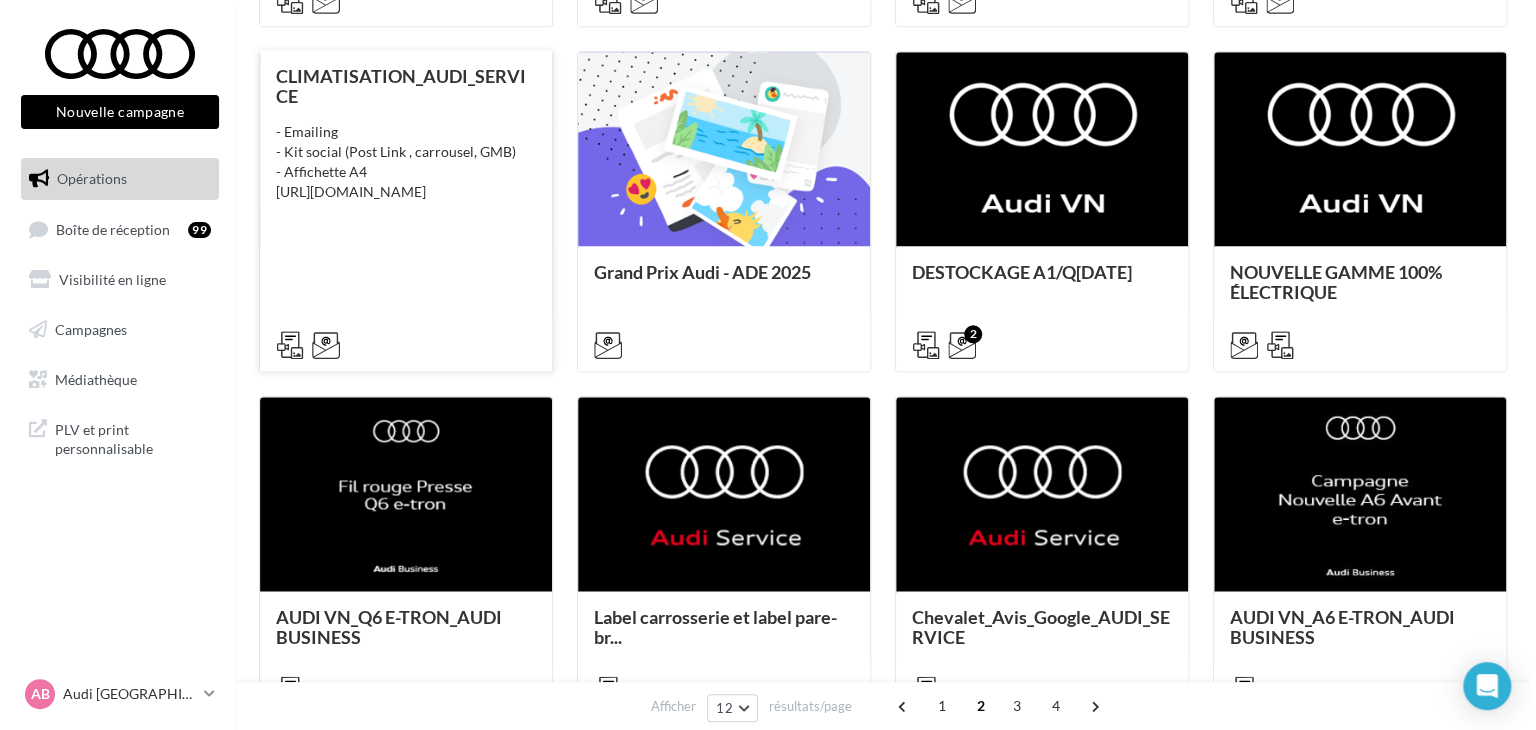 scroll, scrollTop: 900, scrollLeft: 0, axis: vertical 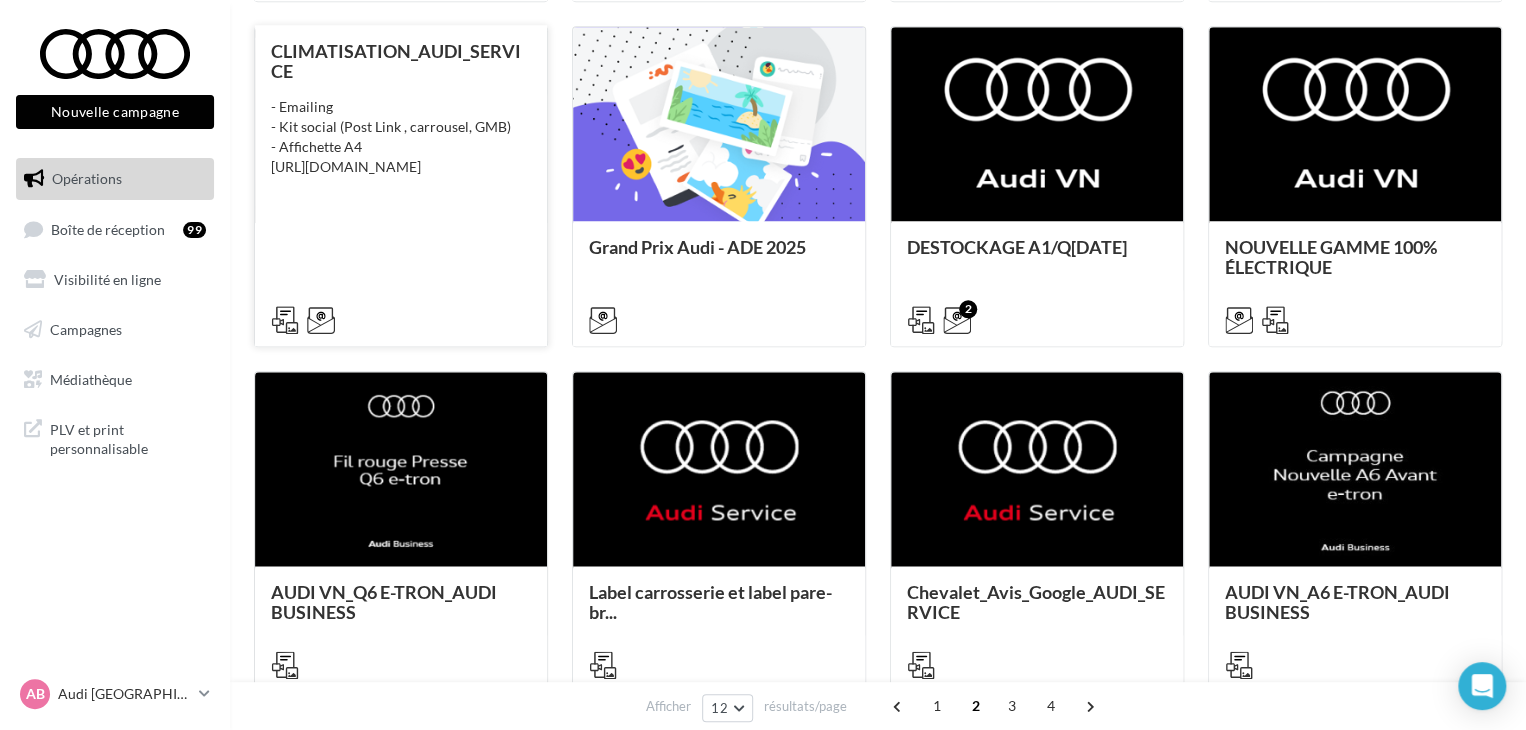 click on "CLIMATISATION_AUDI_SERVICE        - Emailing
- Kit social (Post Link , carrousel, GMB)
- Affichette A4
[URL][DOMAIN_NAME]" at bounding box center (401, 184) 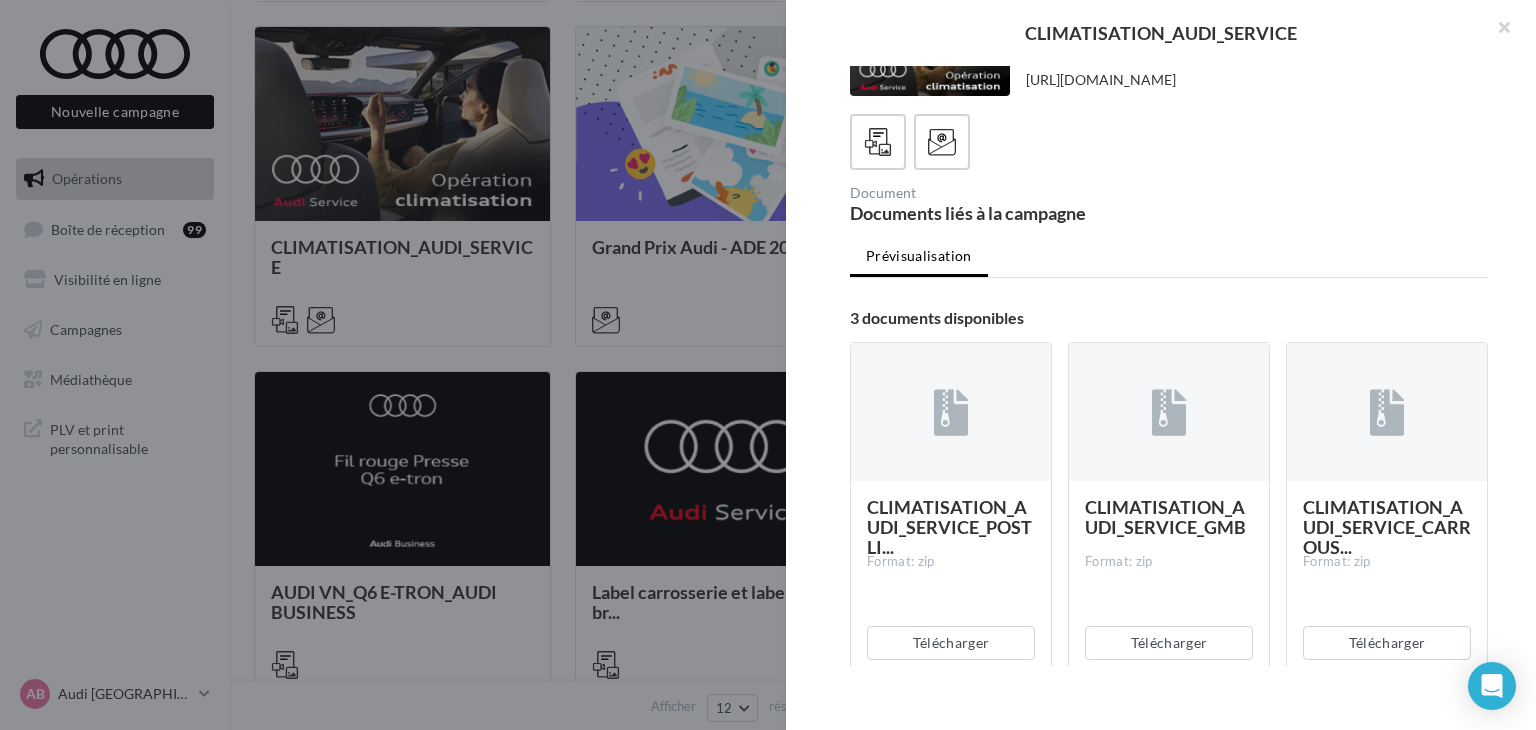 scroll, scrollTop: 145, scrollLeft: 0, axis: vertical 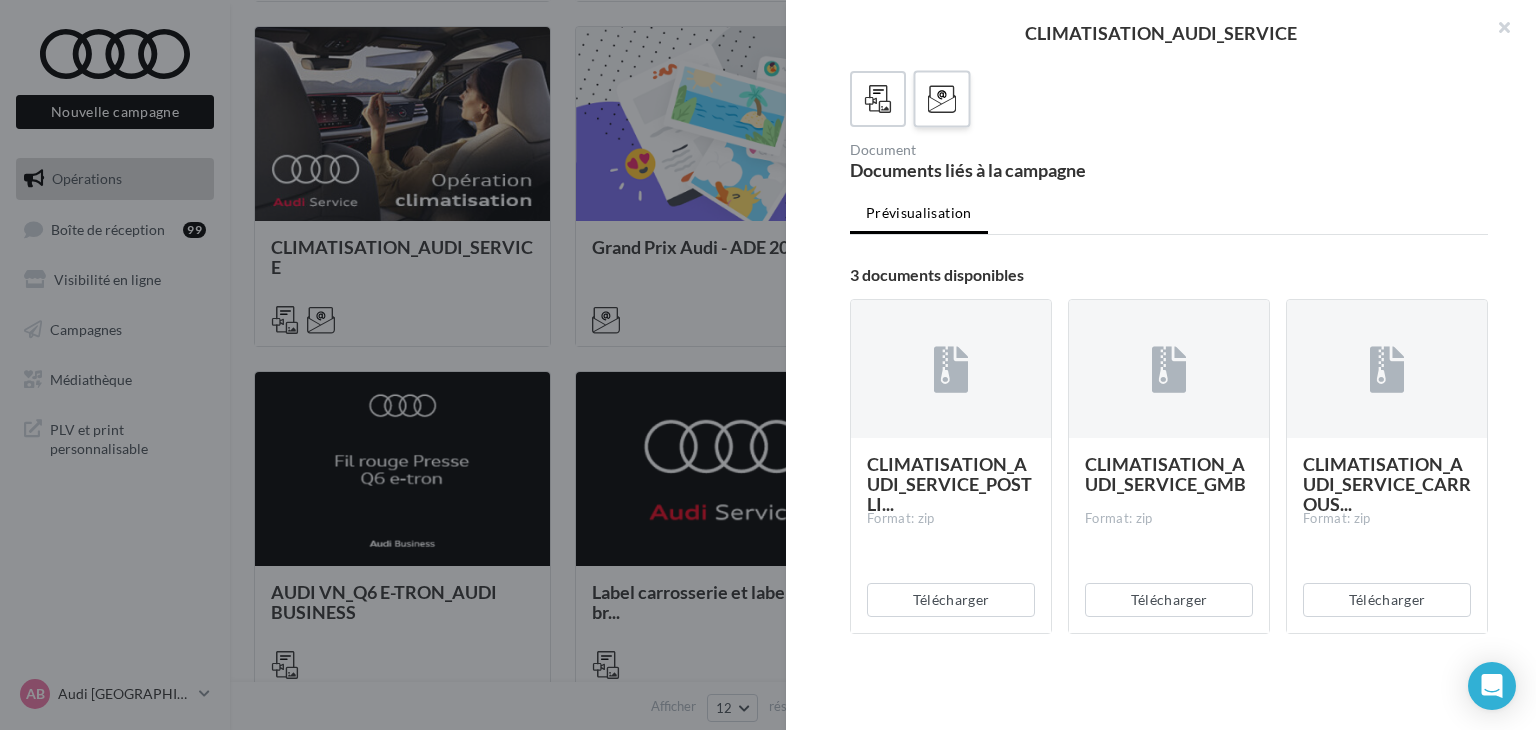 click at bounding box center [941, 98] 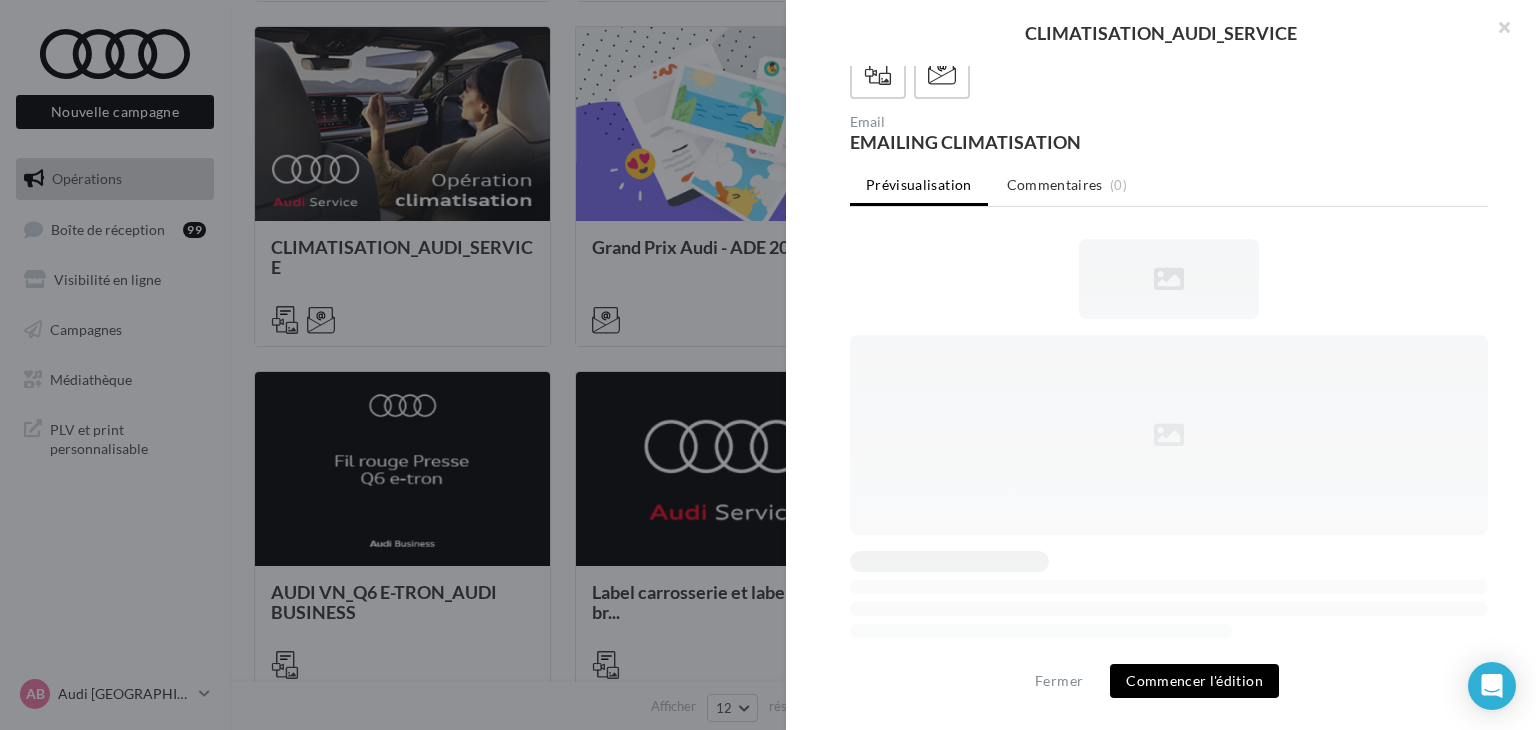 scroll, scrollTop: 0, scrollLeft: 0, axis: both 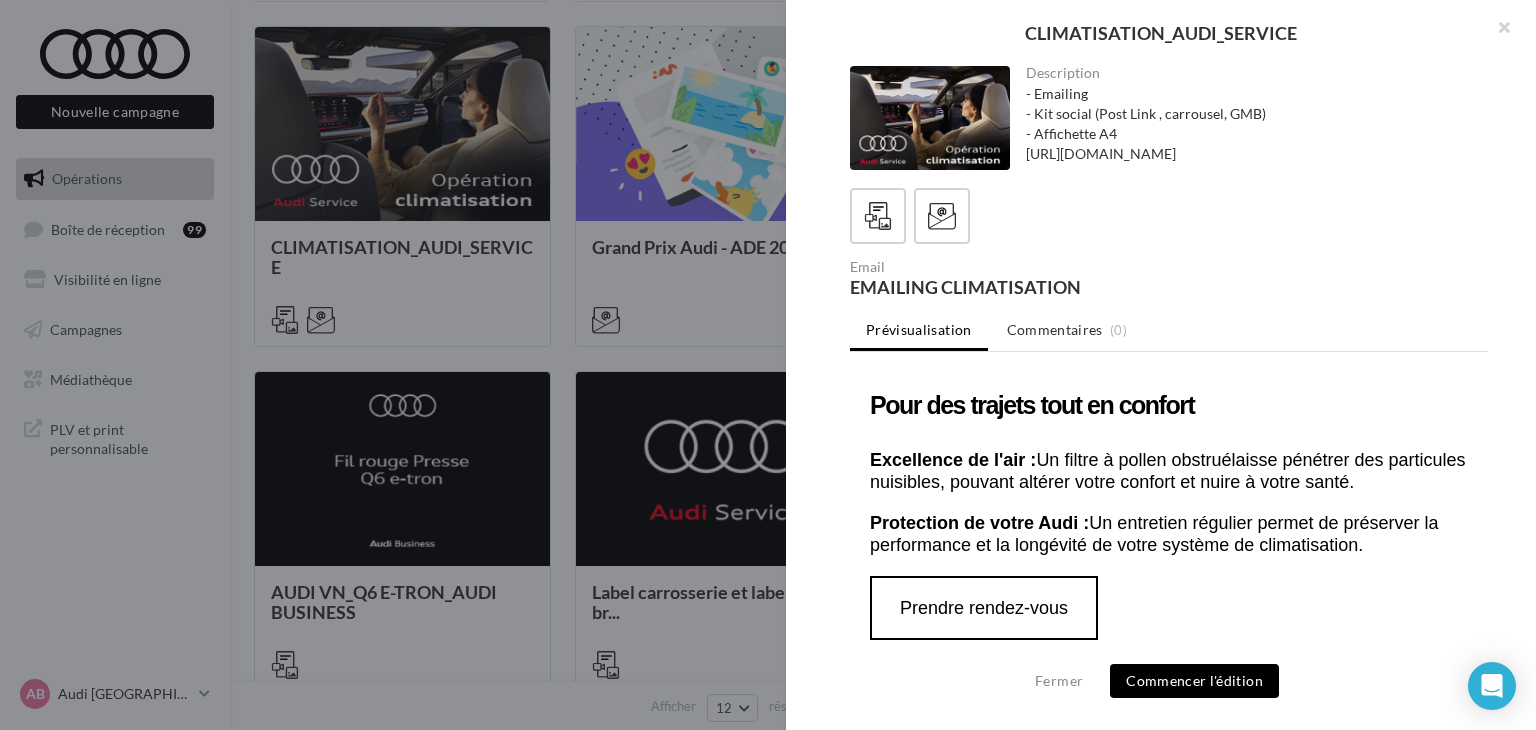 click on "Commencer l'édition" at bounding box center [1194, 681] 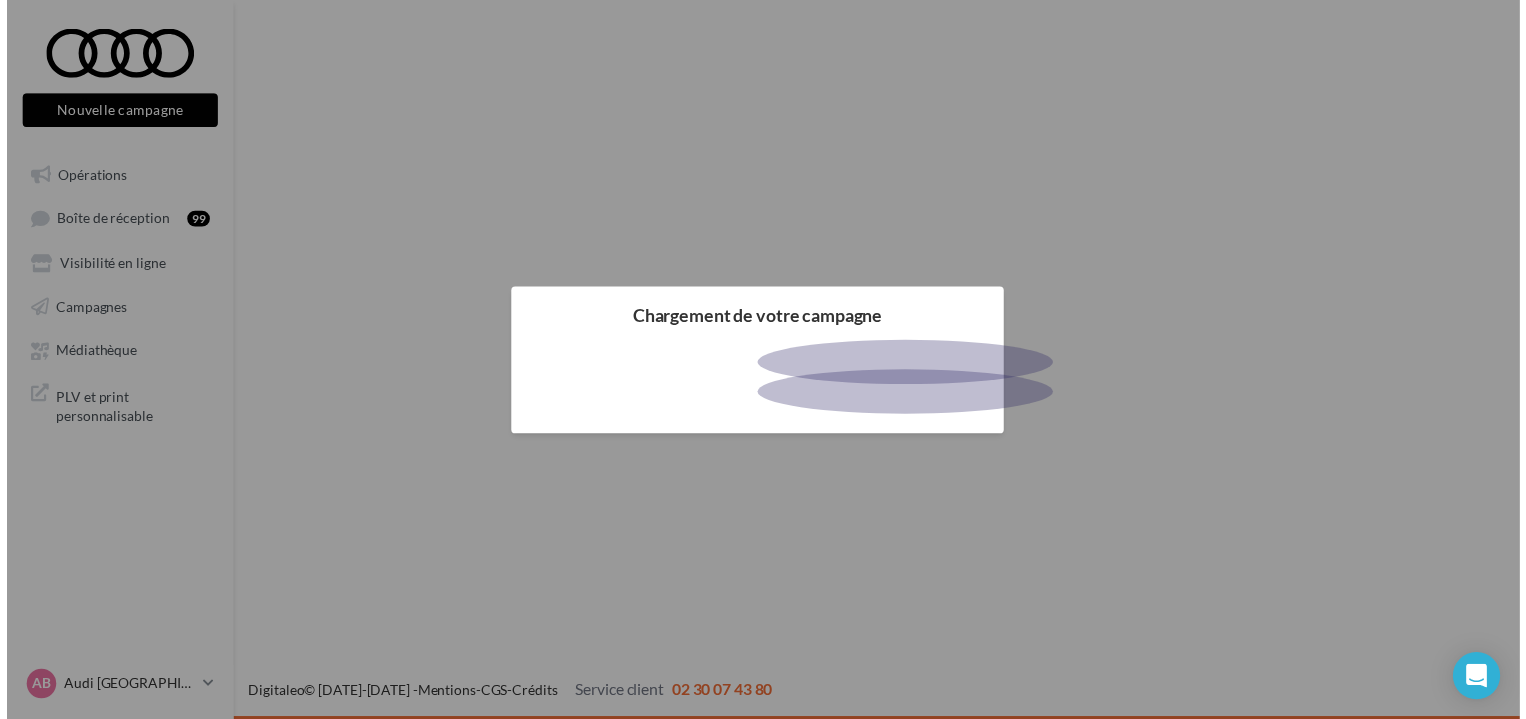 scroll, scrollTop: 0, scrollLeft: 0, axis: both 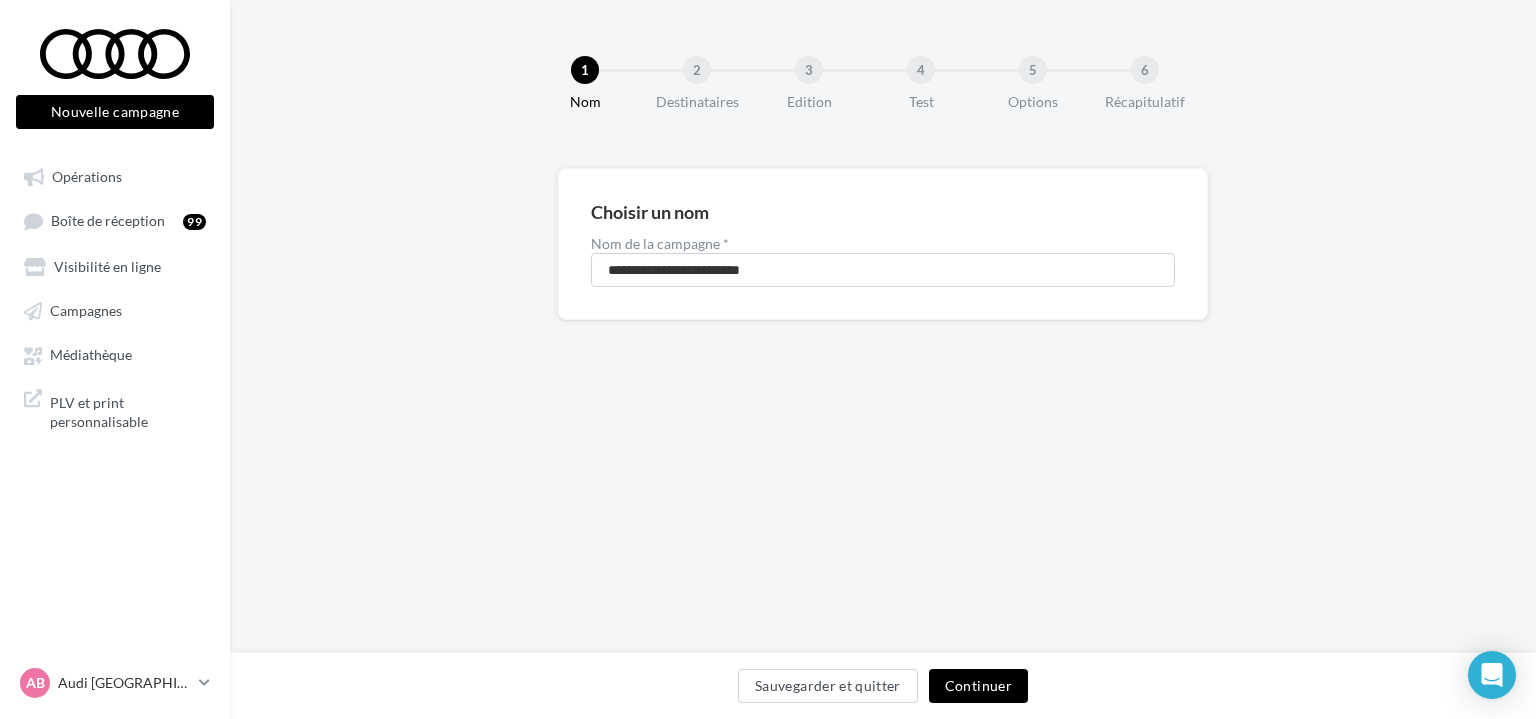 click on "Continuer" at bounding box center (978, 686) 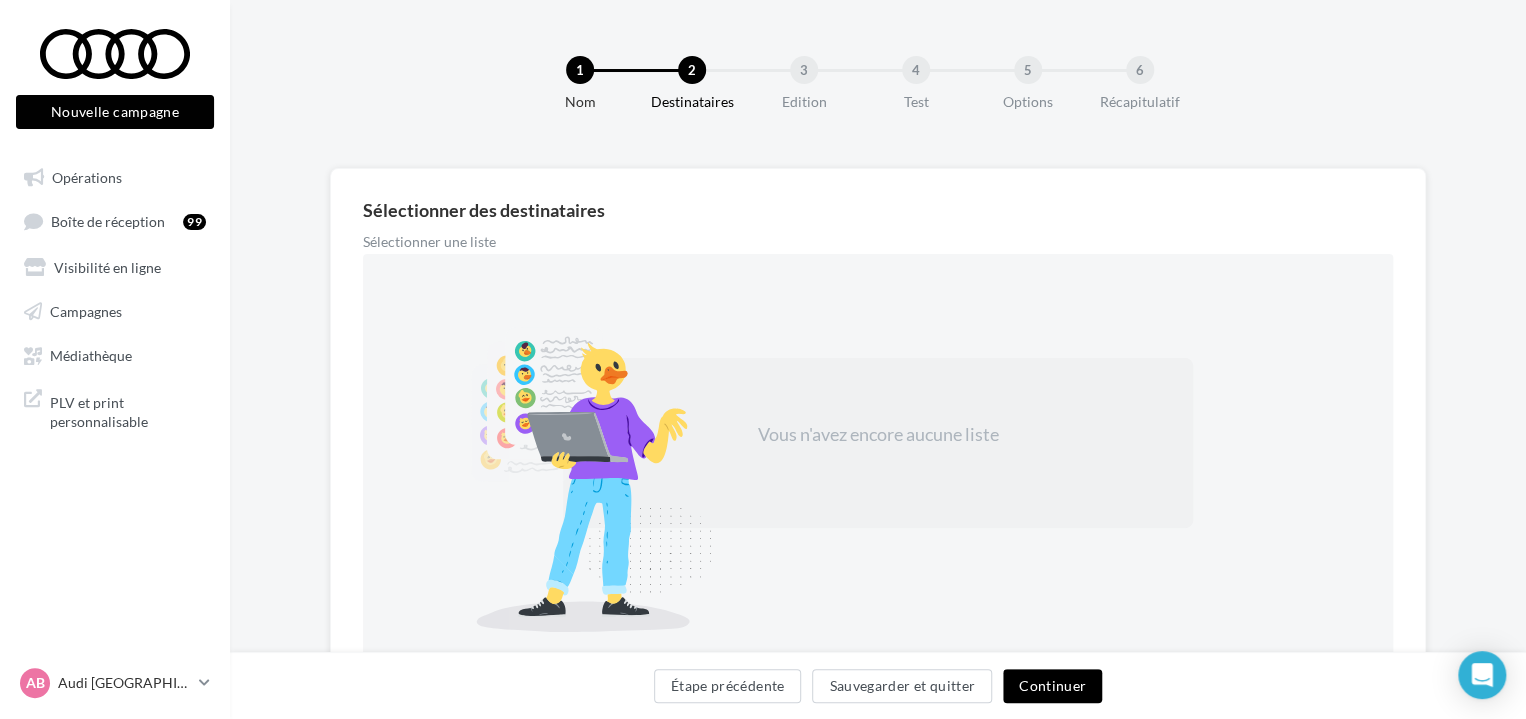 click on "Continuer" at bounding box center (1052, 686) 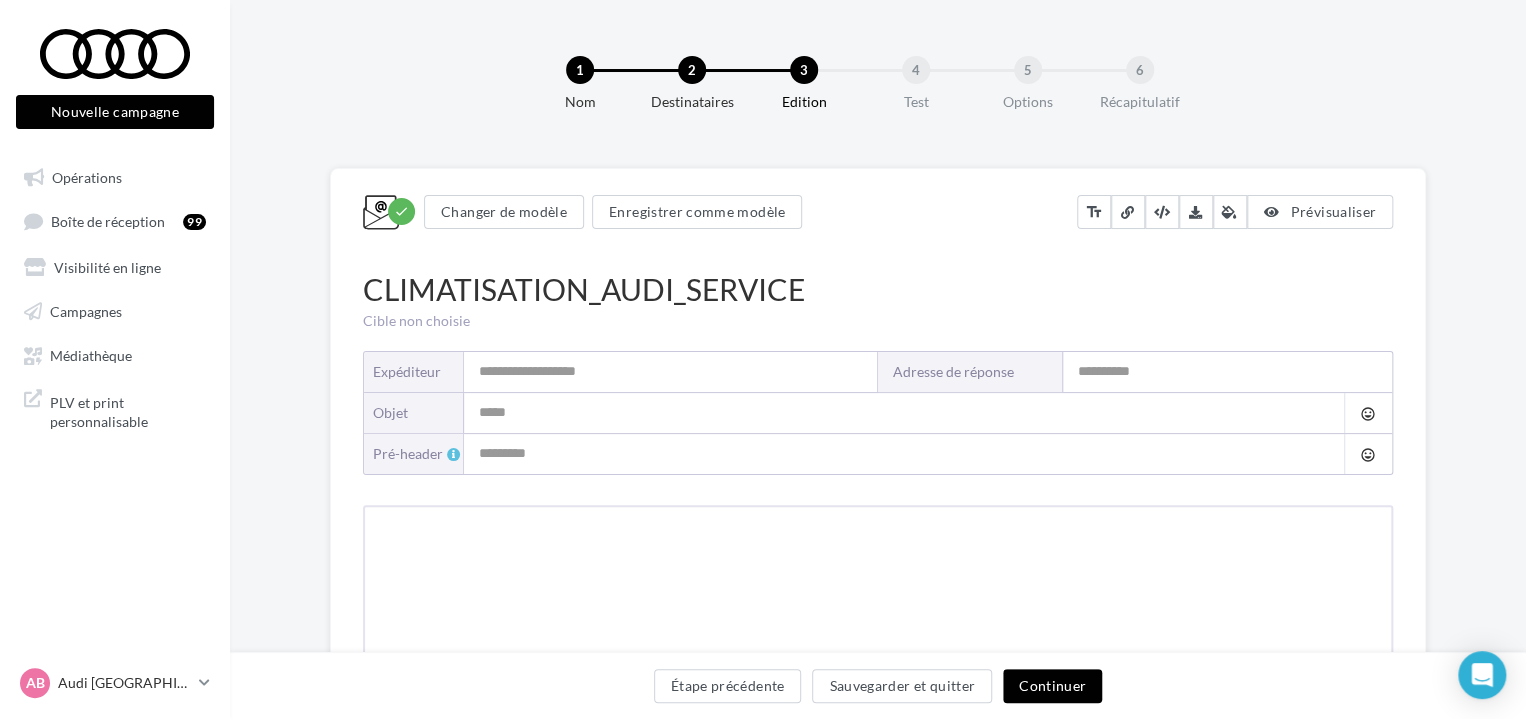 type on "**********" 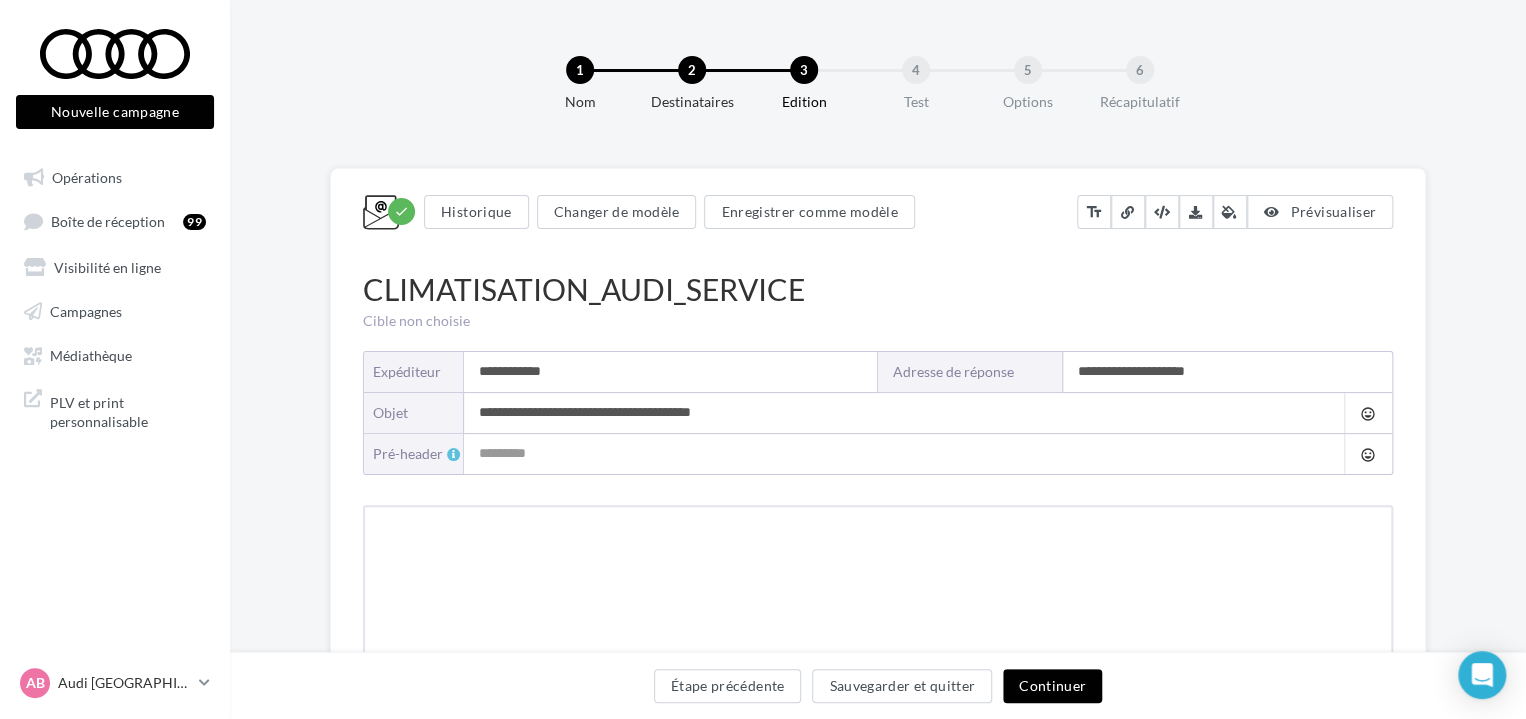 type on "**********" 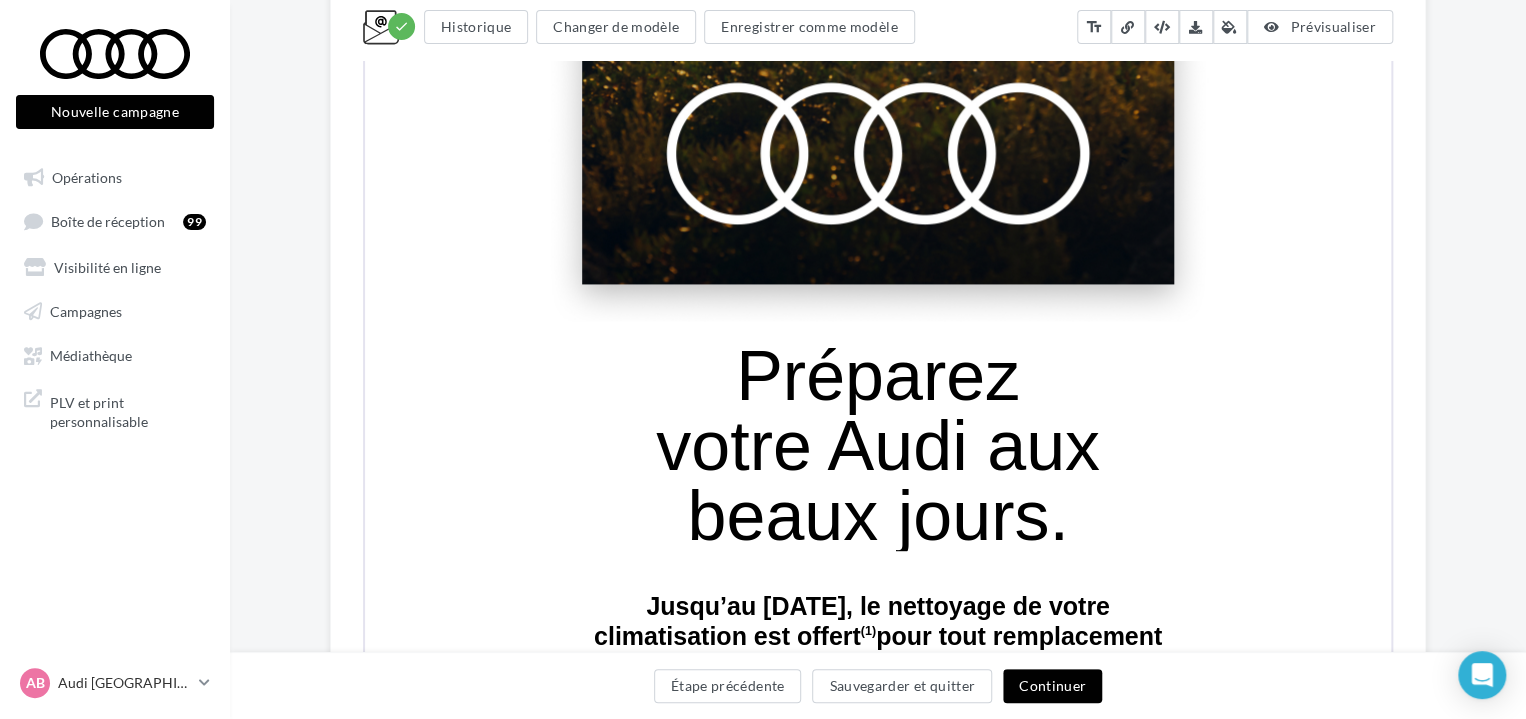 scroll, scrollTop: 1558, scrollLeft: 0, axis: vertical 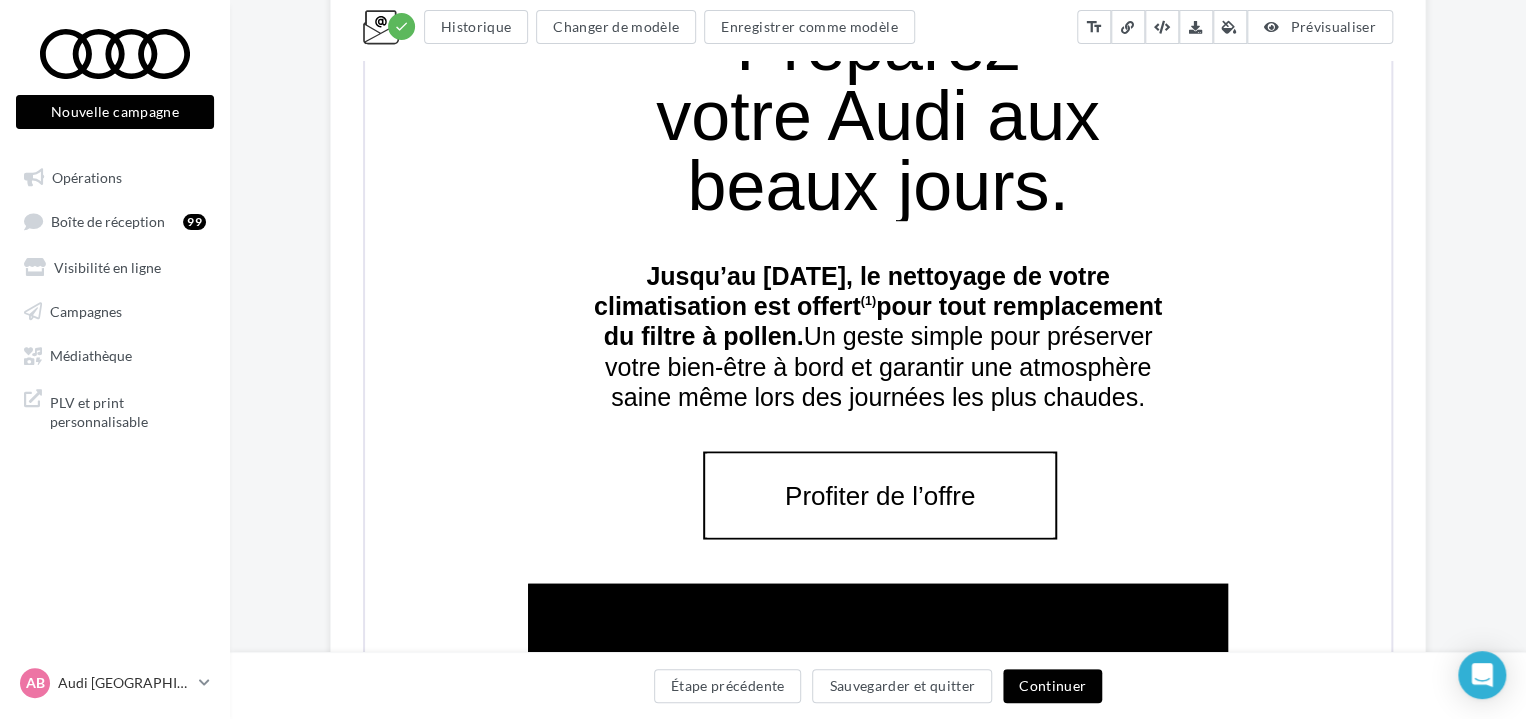 click on "Profiter de l’offre" at bounding box center (878, 493) 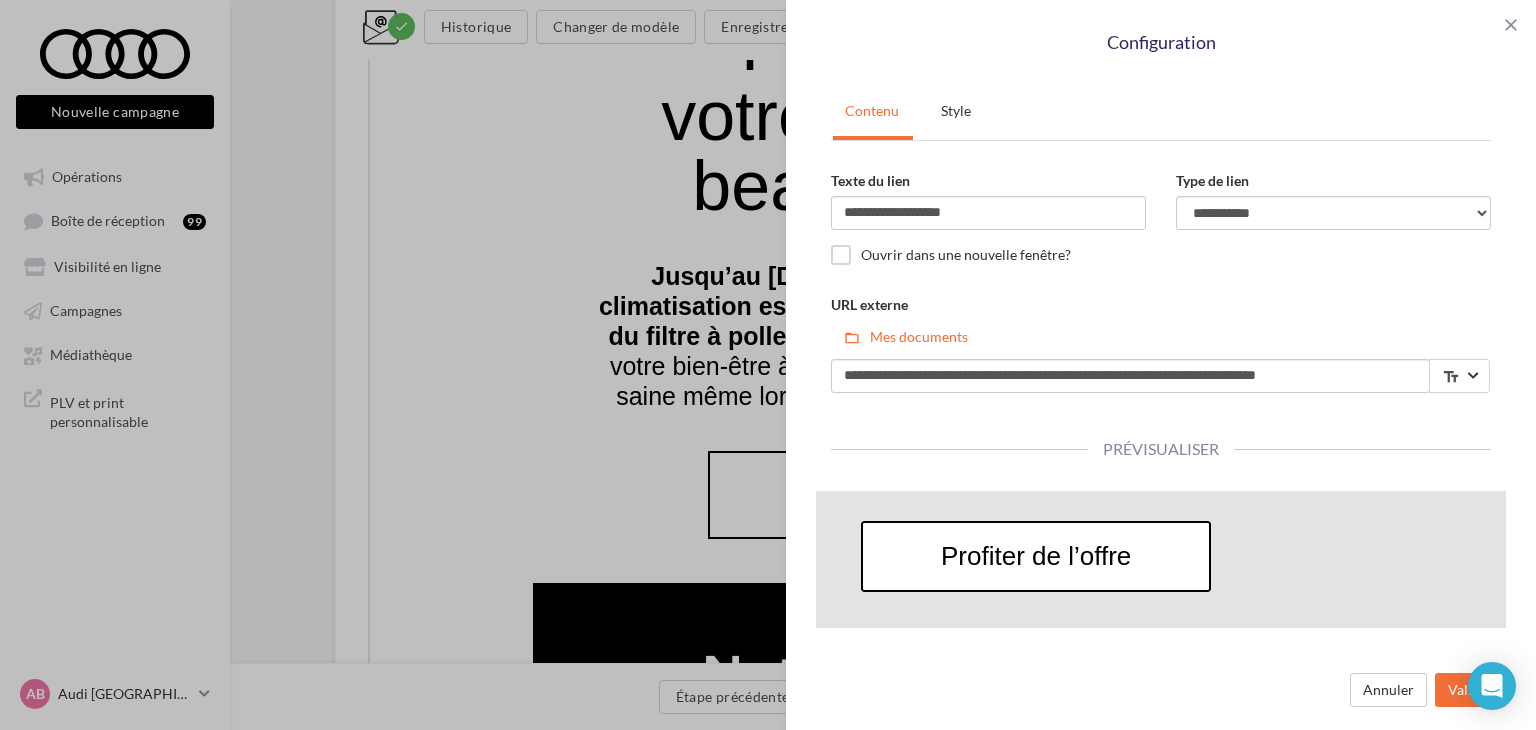 click on "**********" at bounding box center (768, 365) 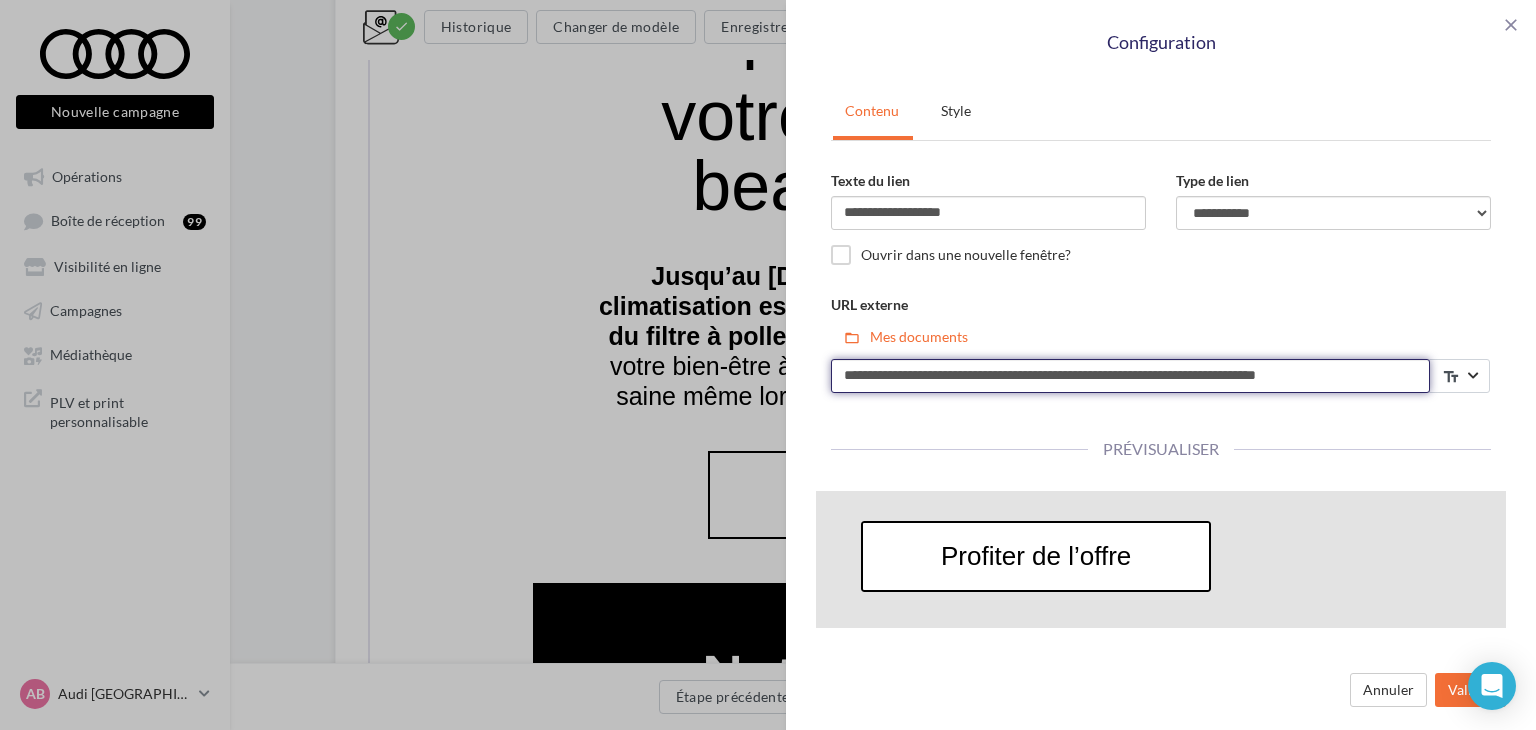 click on "**********" at bounding box center [1130, 376] 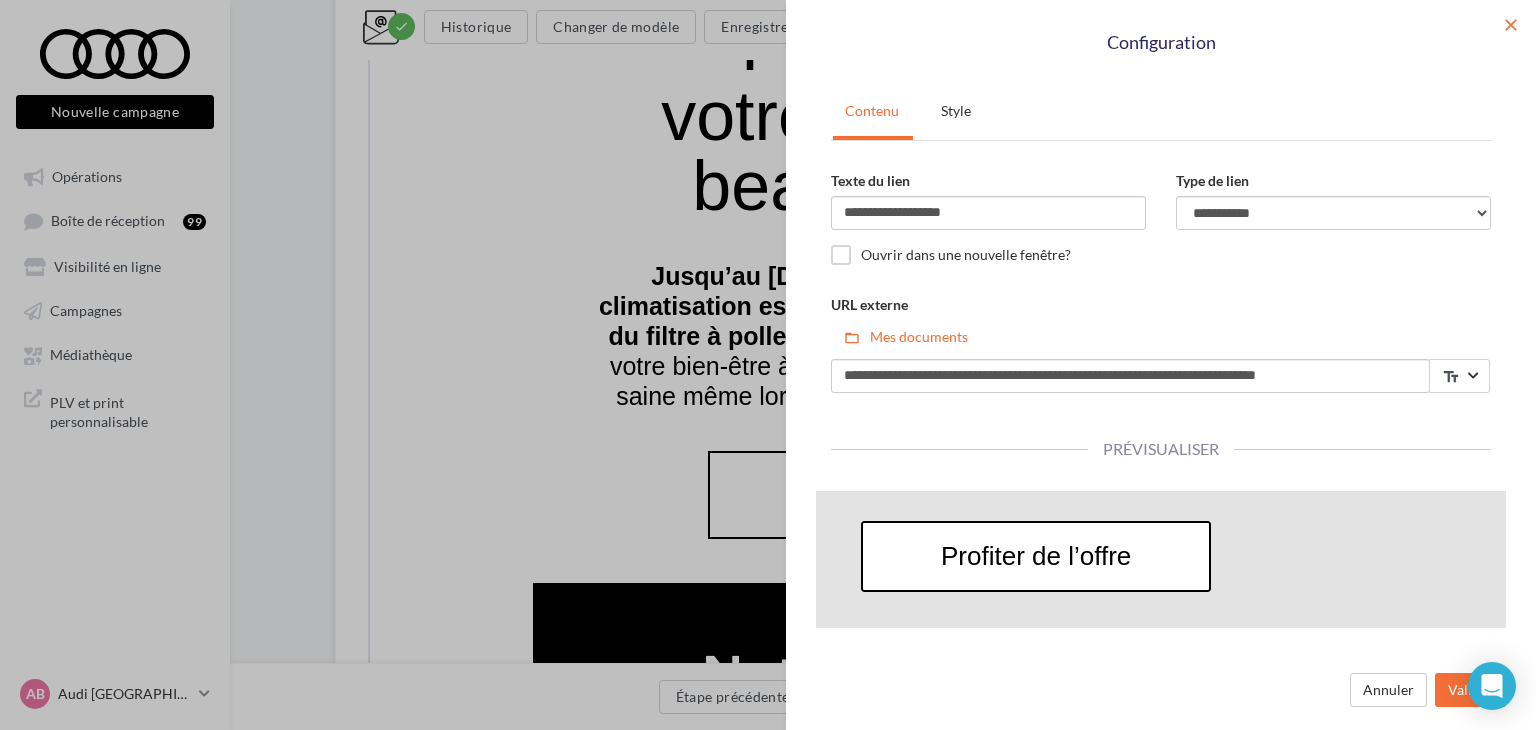 click on "close" at bounding box center [1511, 25] 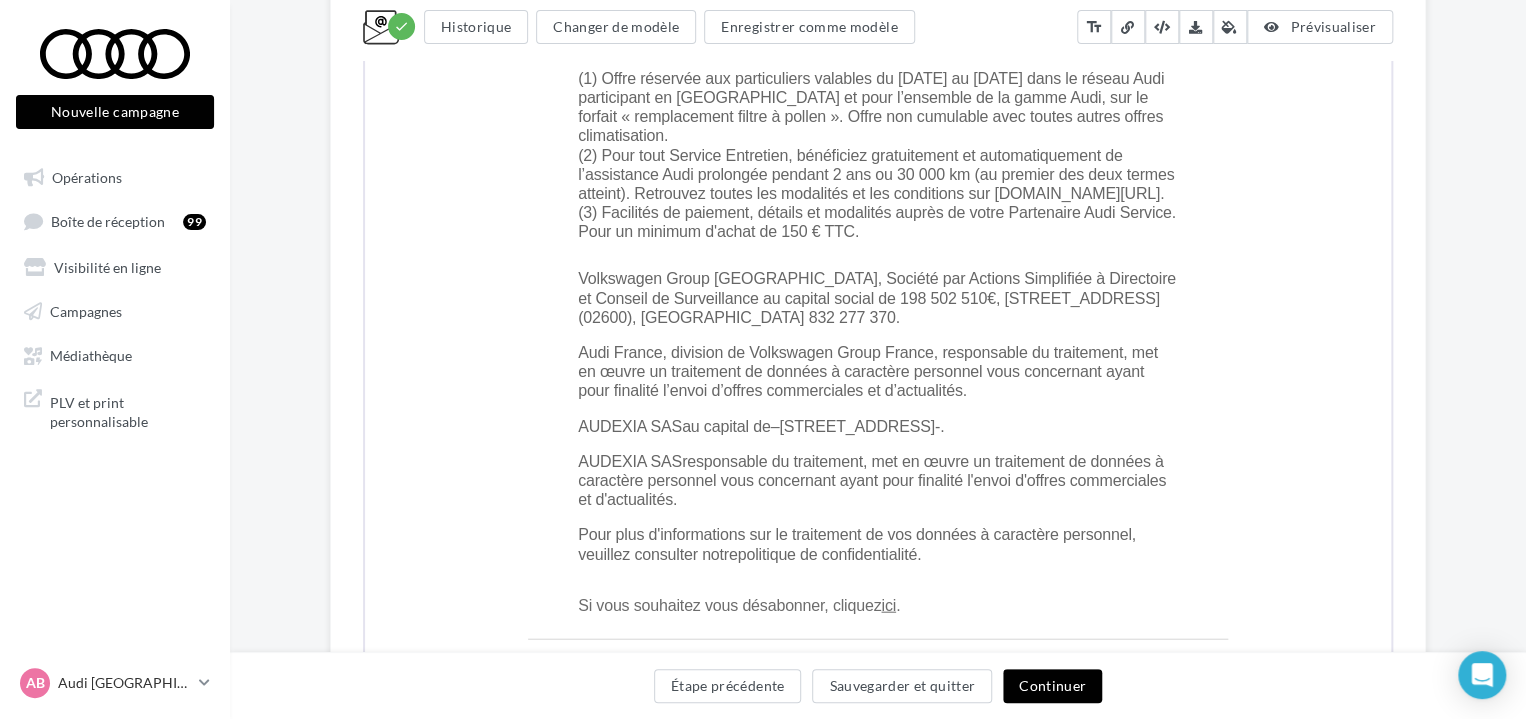 scroll, scrollTop: 5755, scrollLeft: 0, axis: vertical 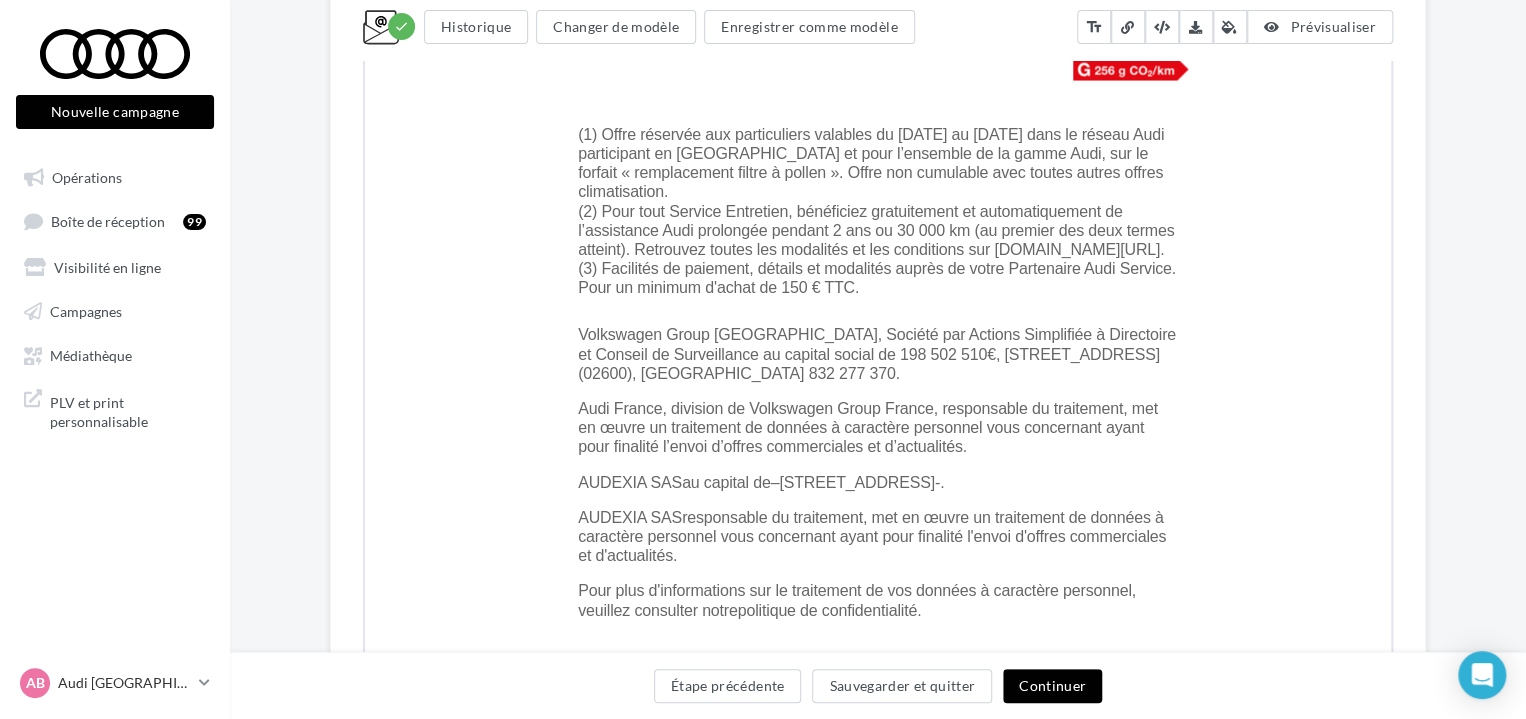 click on "(1) Offre réservée aux particuliers valables du 19 mai au 19 juillet 2025 dans le réseau Audi participant en France métropolitaine et pour l’ensemble de la gamme Audi, sur le forfait « remplacement filtre à pollen ». Offre non cumulable avec toutes autres offres climatisation.
(2) Pour tout Service Entretien, bénéficiez gratuitement et automatiquement de l’assistance Audi prolongée pendant 2 ans ou 30 000 km (au premier des deux termes atteint). Retrouvez toutes les modalités et les conditions sur Audi.fr/Assistance.
(3) Facilités de paiement, détails et modalités auprès de votre Partenaire Audi Service. Pour un minimum d'achat de 150 € TTC." at bounding box center (875, 208) 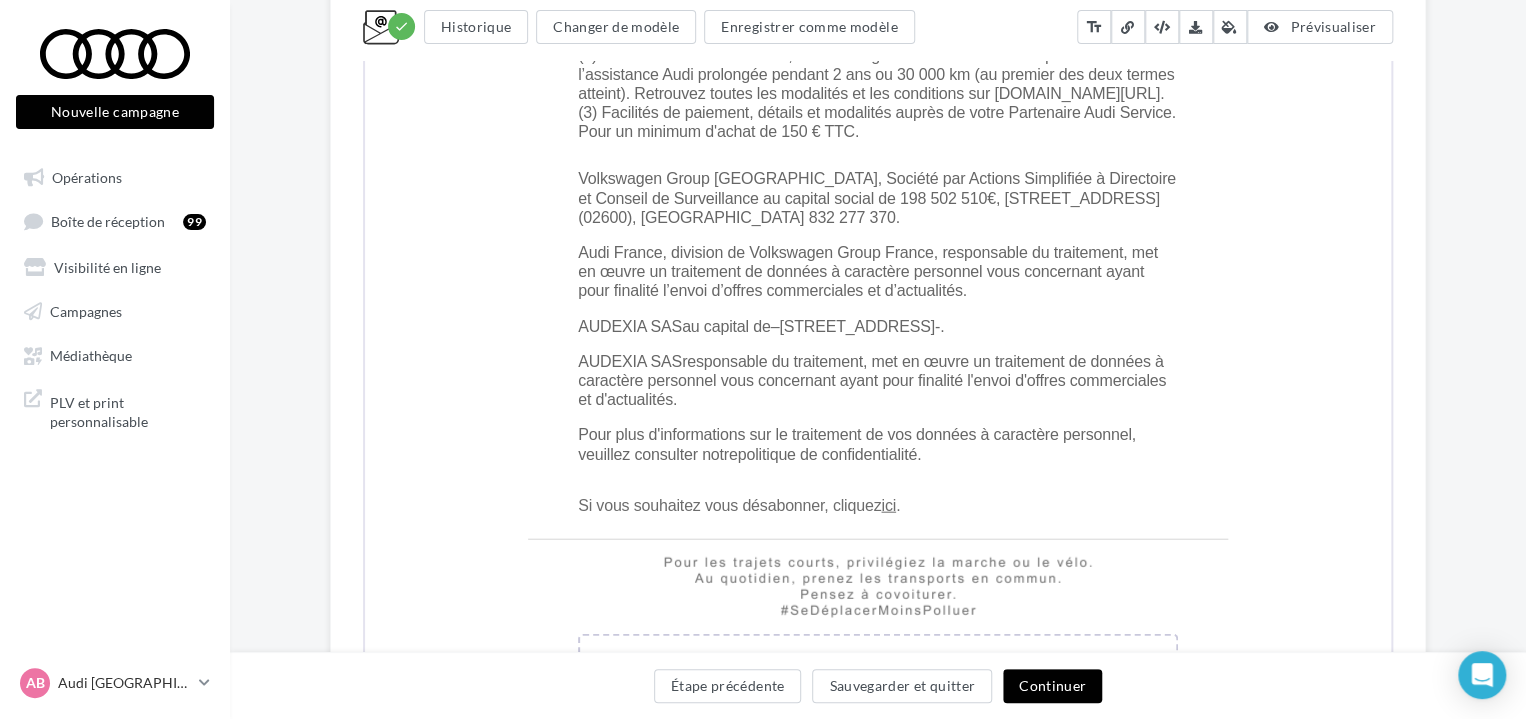 scroll, scrollTop: 5655, scrollLeft: 0, axis: vertical 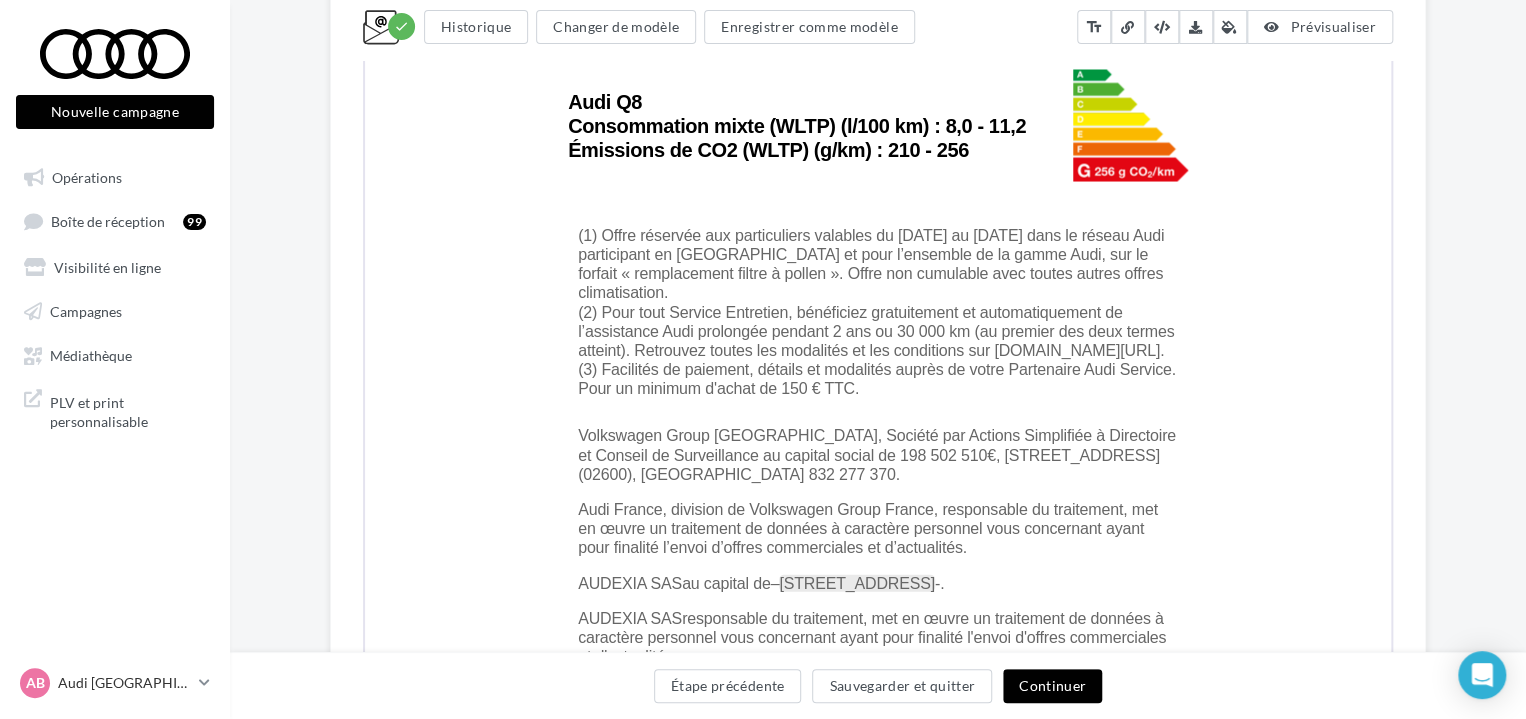 click on "[STREET_ADDRESS]" at bounding box center (855, 579) 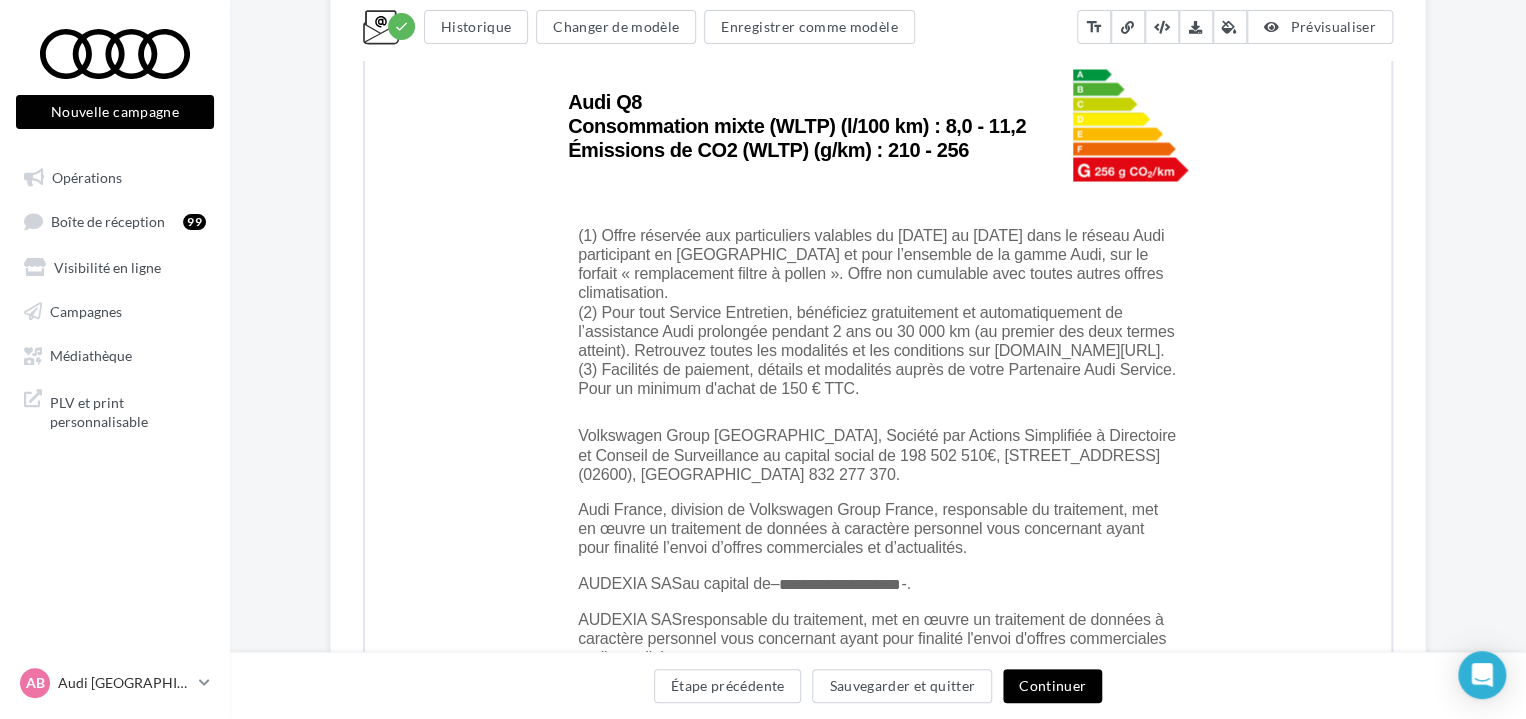 click on "**********" at bounding box center [742, 579] 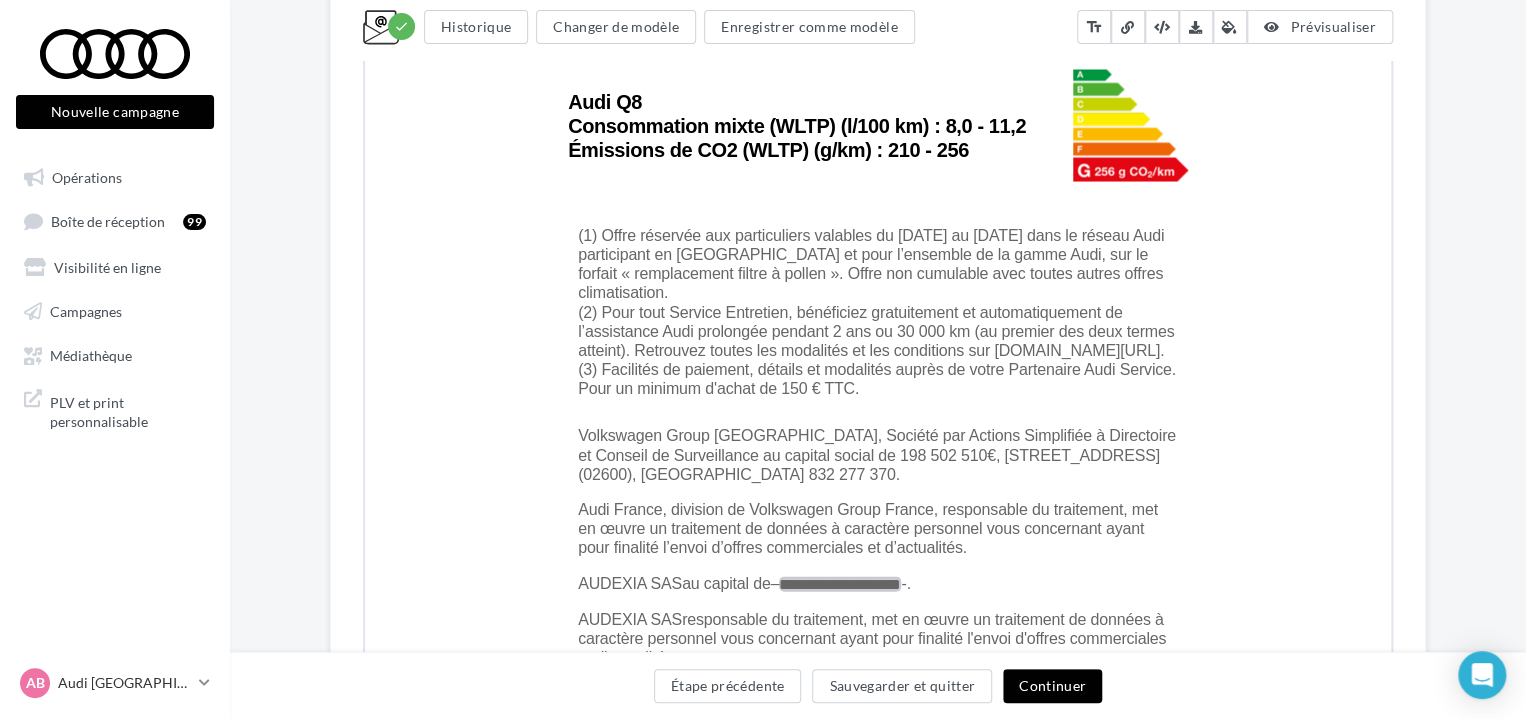 click on "**********" at bounding box center (838, 580) 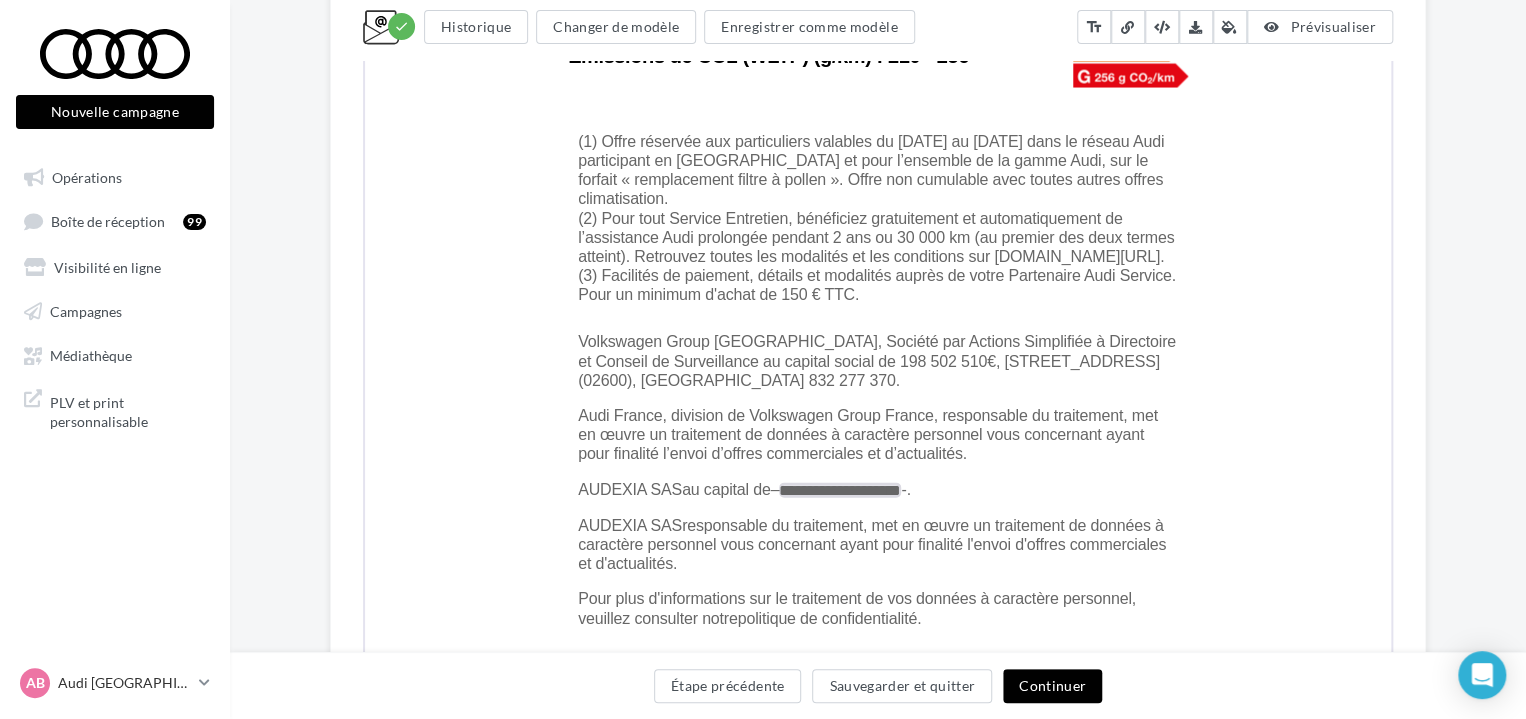 scroll, scrollTop: 5855, scrollLeft: 0, axis: vertical 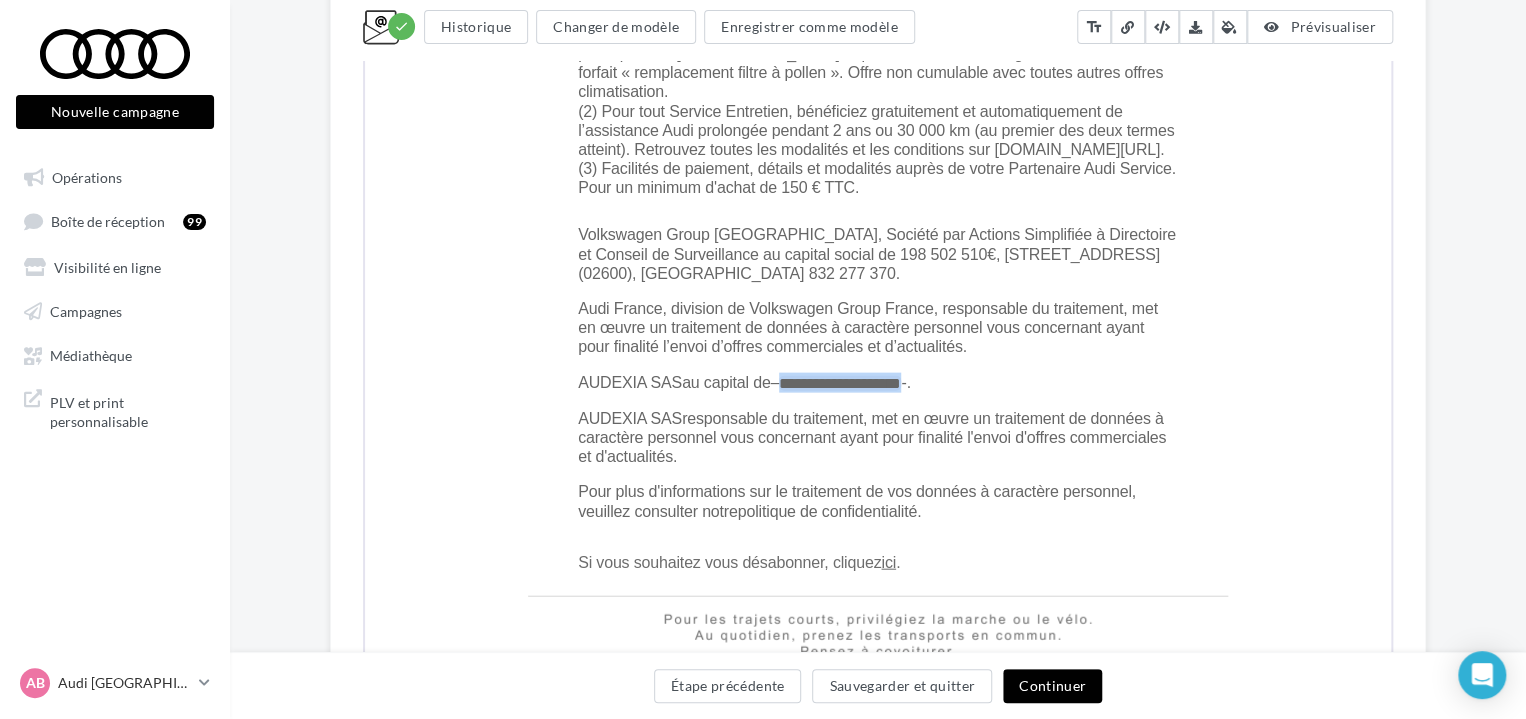 drag, startPoint x: 793, startPoint y: 370, endPoint x: 944, endPoint y: 380, distance: 151.33076 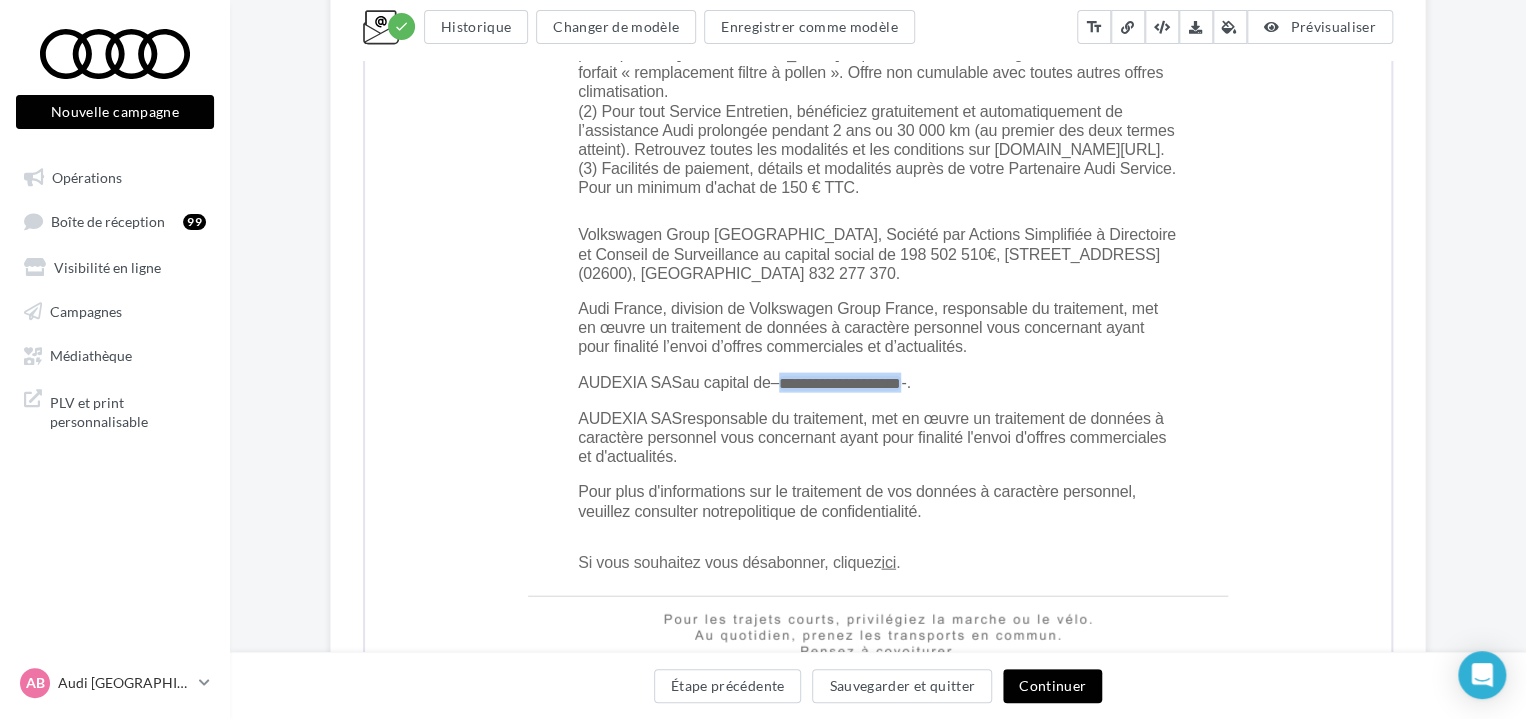 click on "**********" at bounding box center [742, 379] 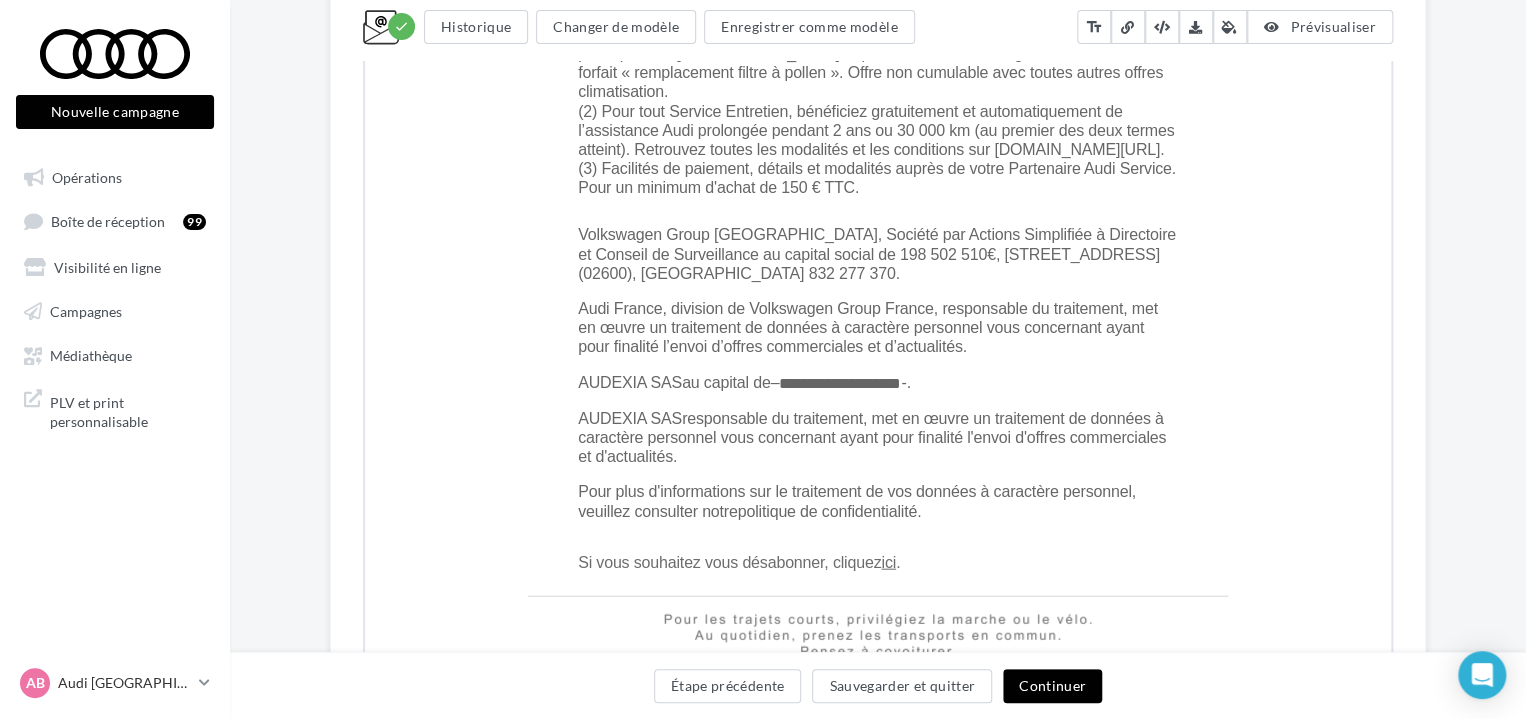 drag, startPoint x: 790, startPoint y: 376, endPoint x: 894, endPoint y: 385, distance: 104.388695 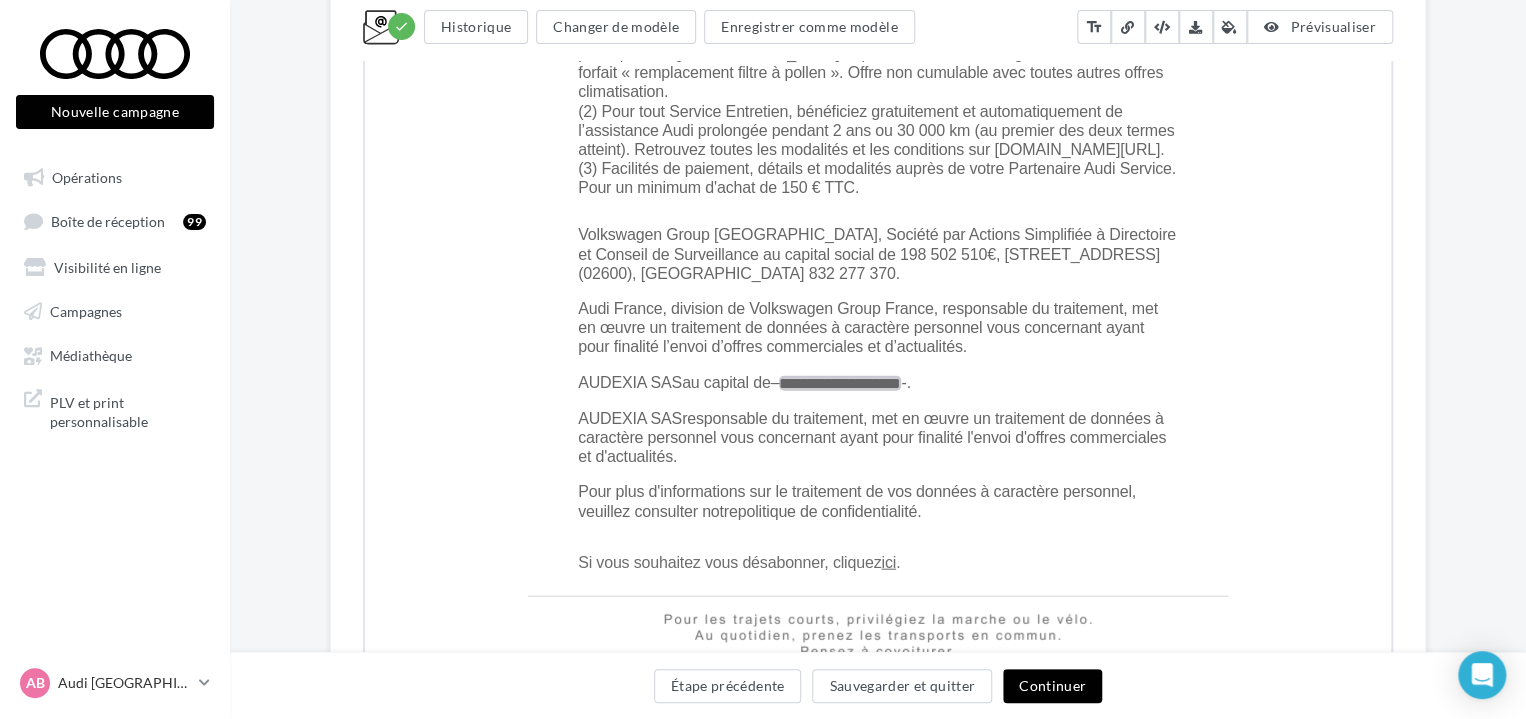 click on "**********" at bounding box center [838, 380] 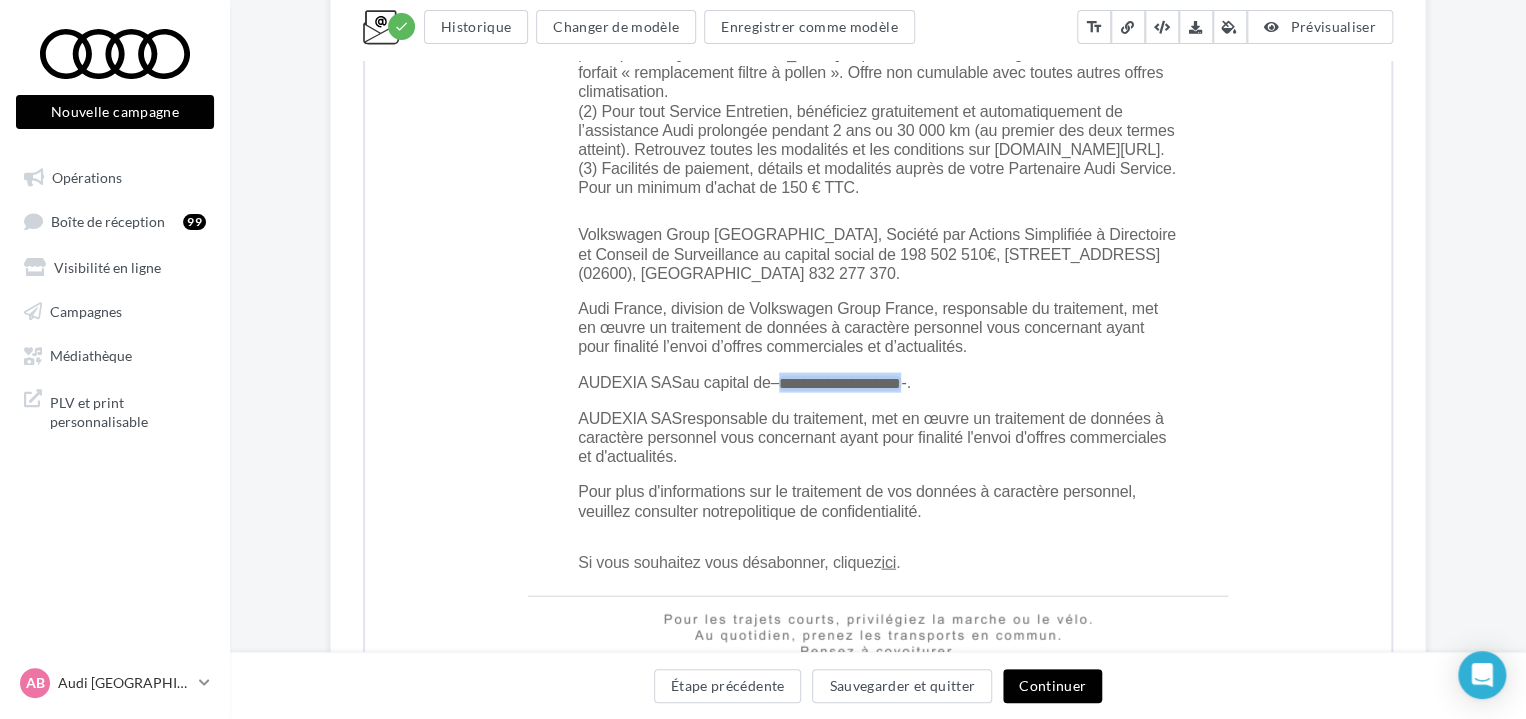 drag, startPoint x: 938, startPoint y: 374, endPoint x: 790, endPoint y: 371, distance: 148.0304 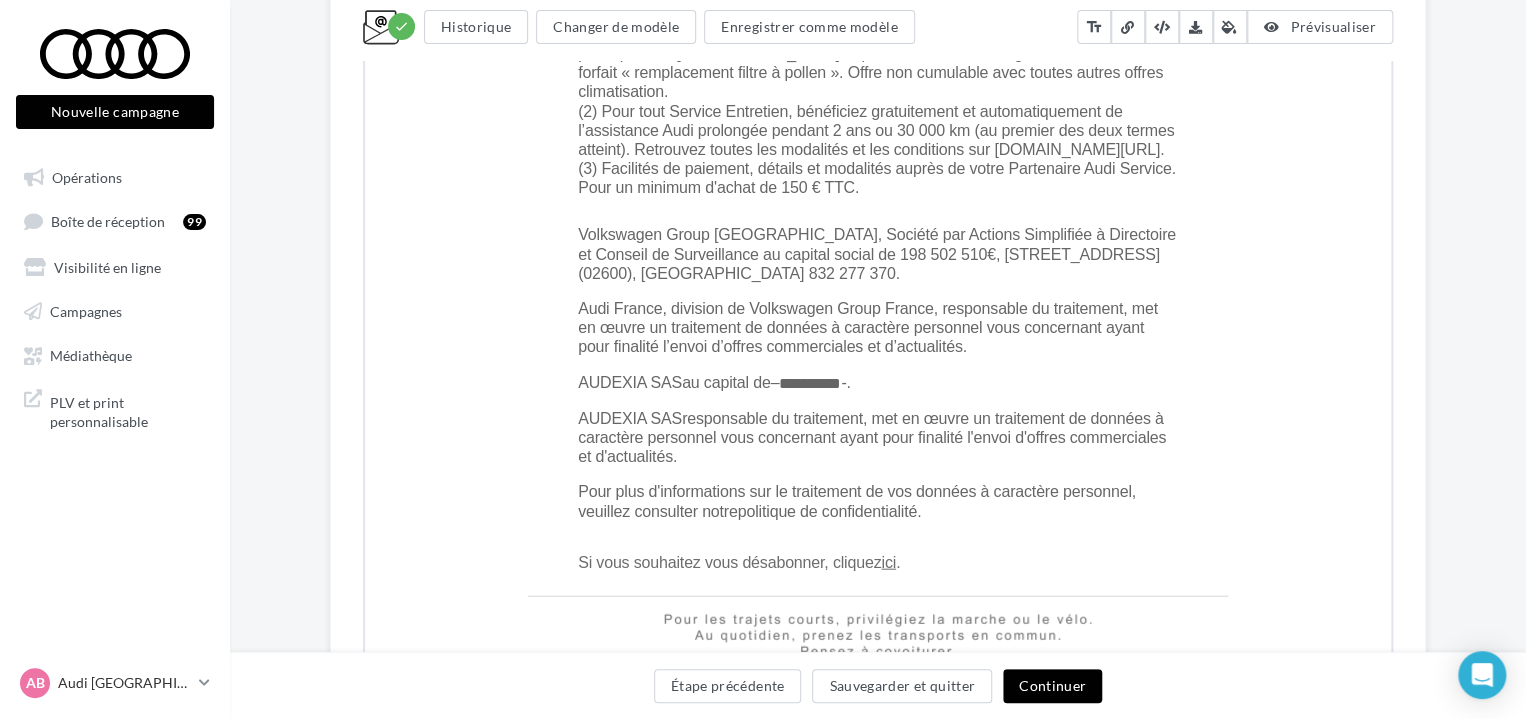 drag, startPoint x: 824, startPoint y: 180, endPoint x: 813, endPoint y: 182, distance: 11.18034 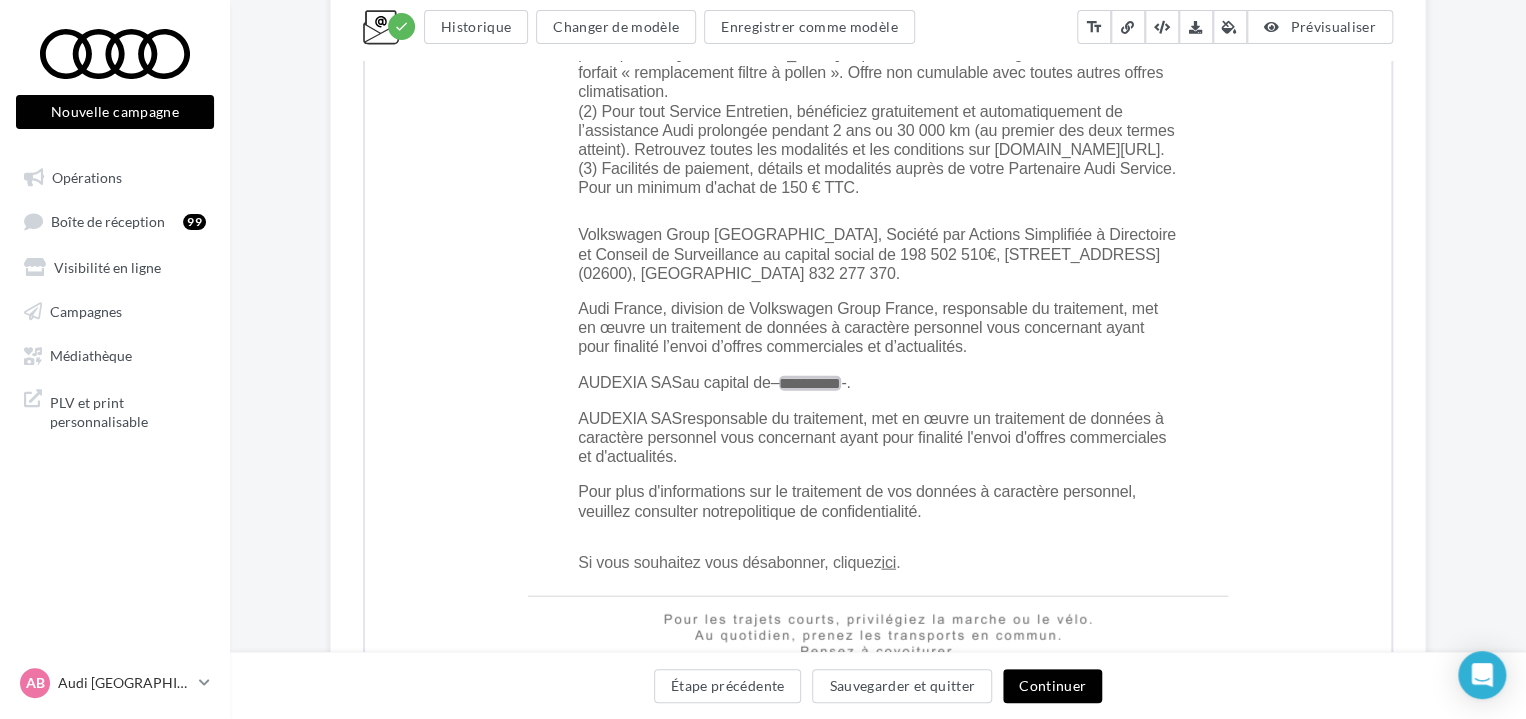 click on "**********" at bounding box center (808, 380) 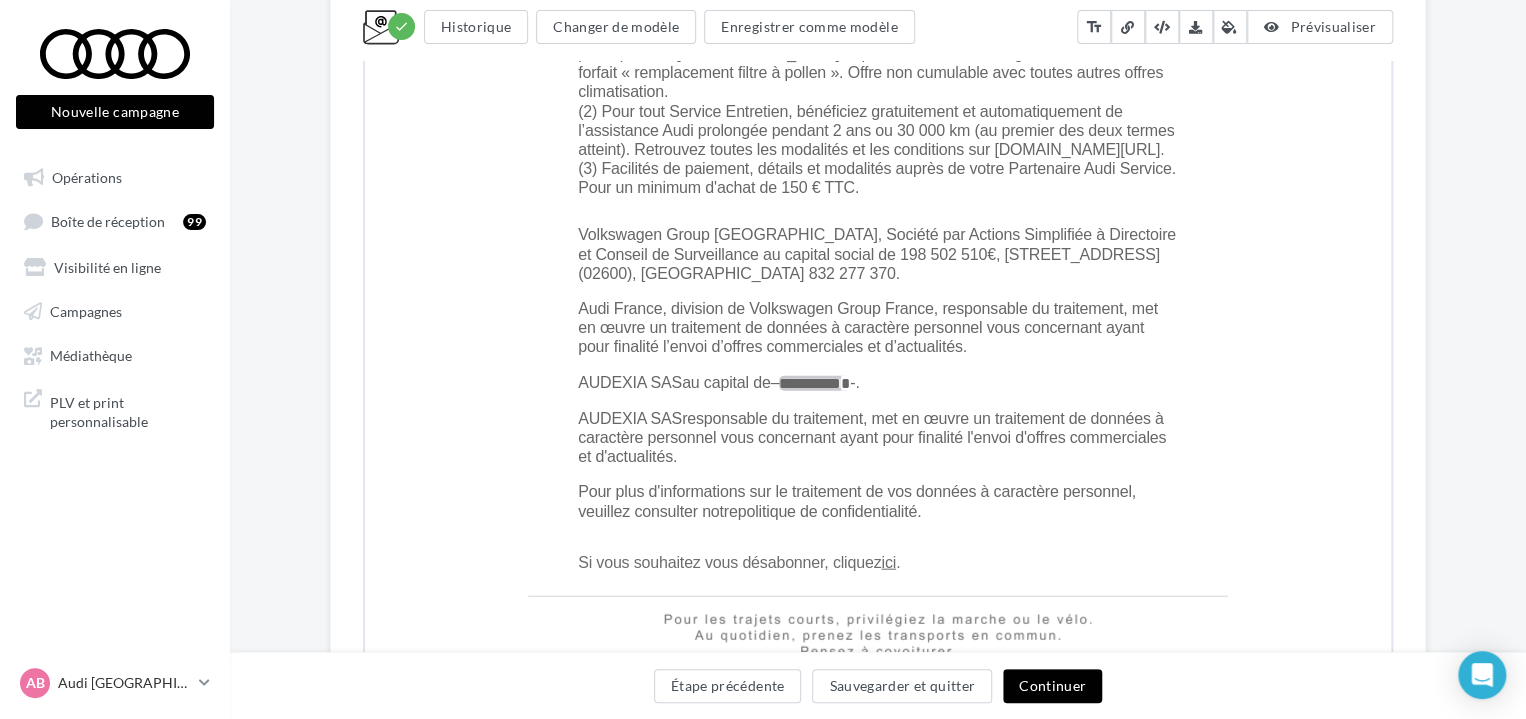 click on "*" at bounding box center (843, 380) 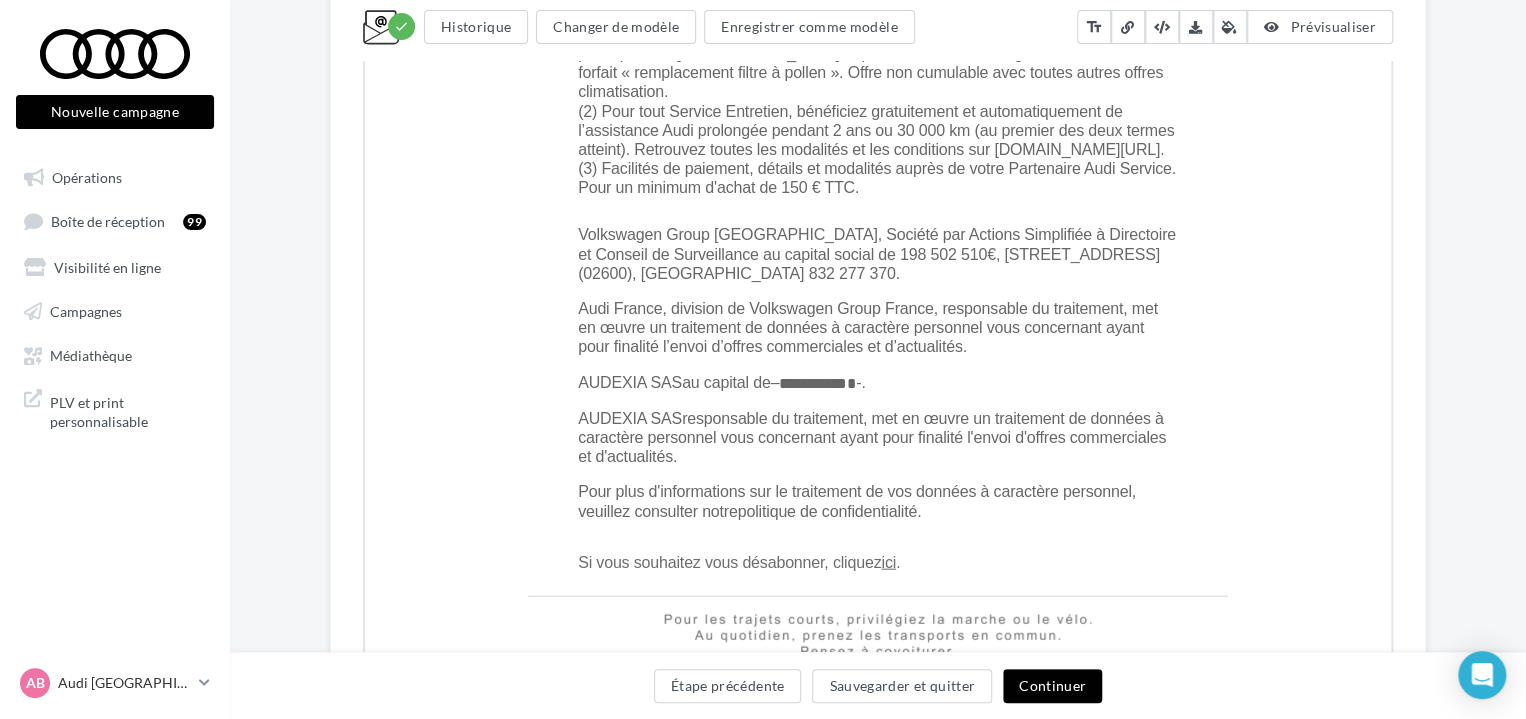 click on "AUDEXIA SAS  responsable du traitement, met en œuvre un traitement de données à caractère personnel vous concernant ayant pour finalité l'envoi d'offres commerciales et d'actualités." at bounding box center [876, 427] 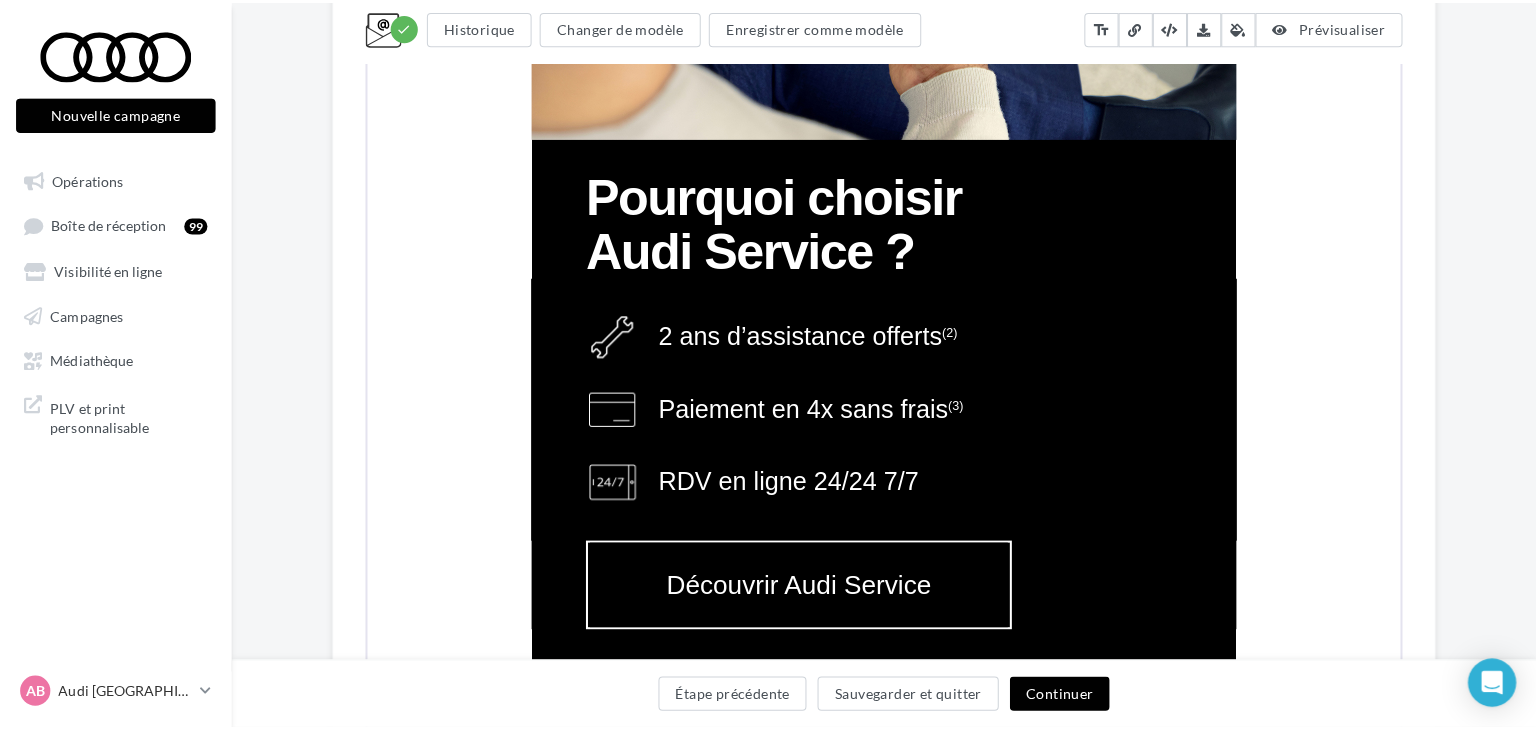 scroll, scrollTop: 3955, scrollLeft: 0, axis: vertical 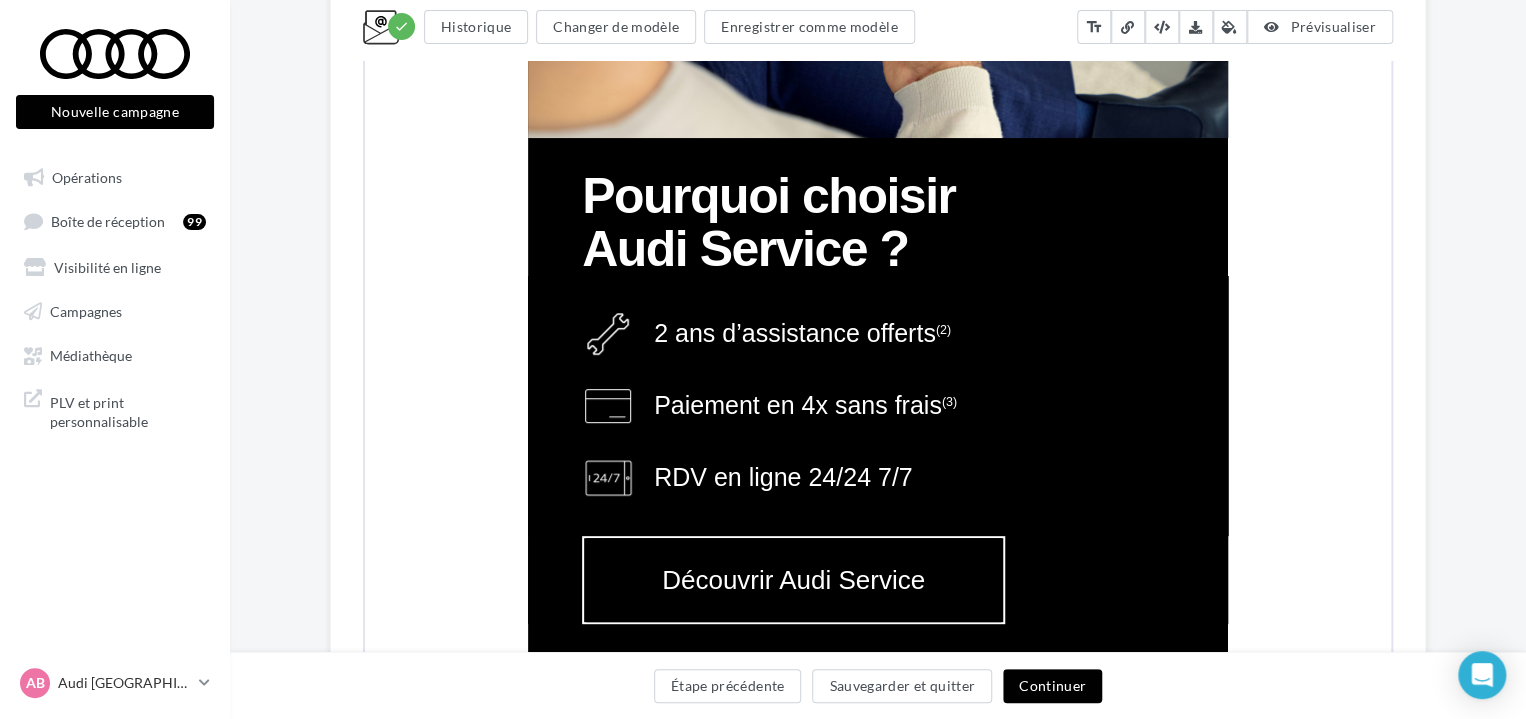 click on "Découvrir Audi Service" at bounding box center (791, 577) 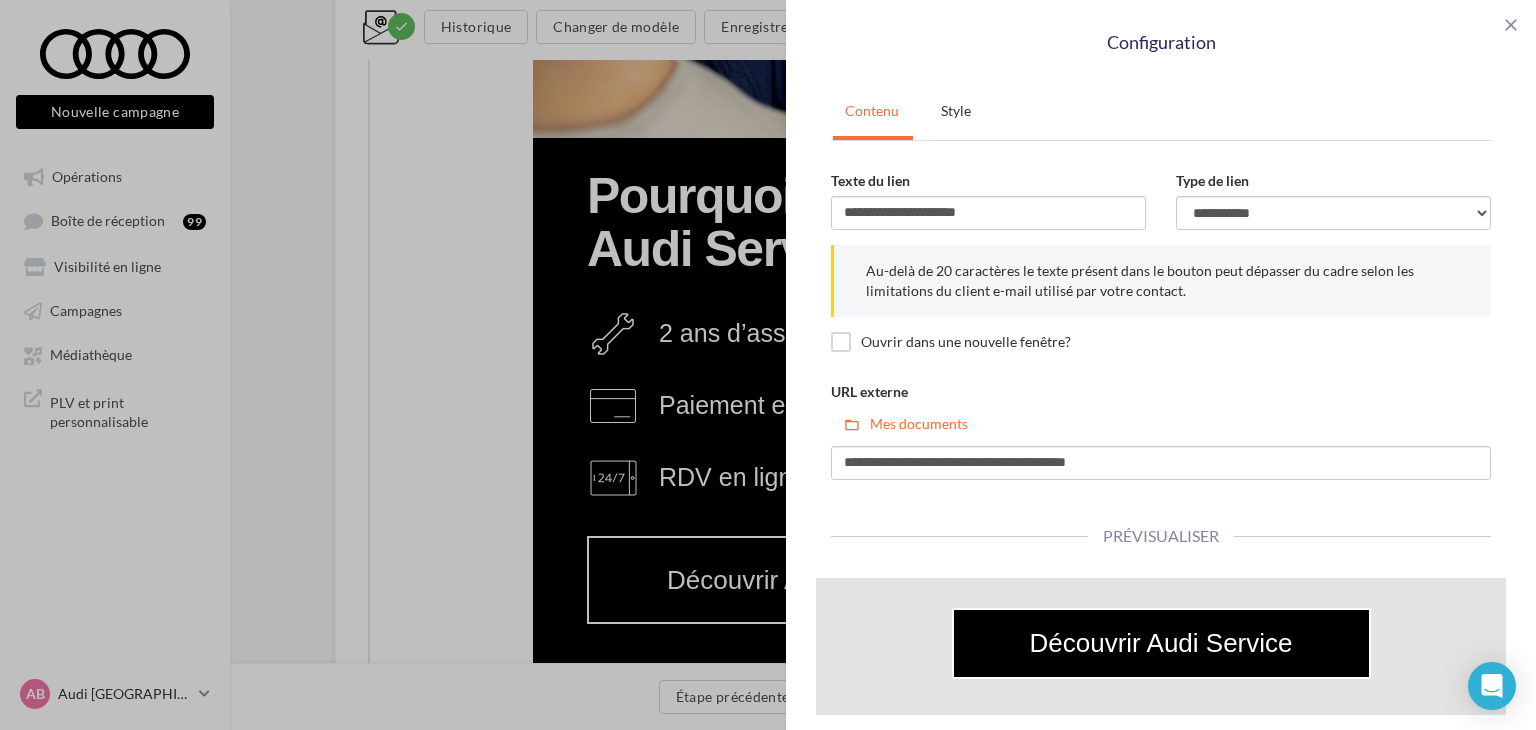 click on "close Configuration" at bounding box center (1161, 35) 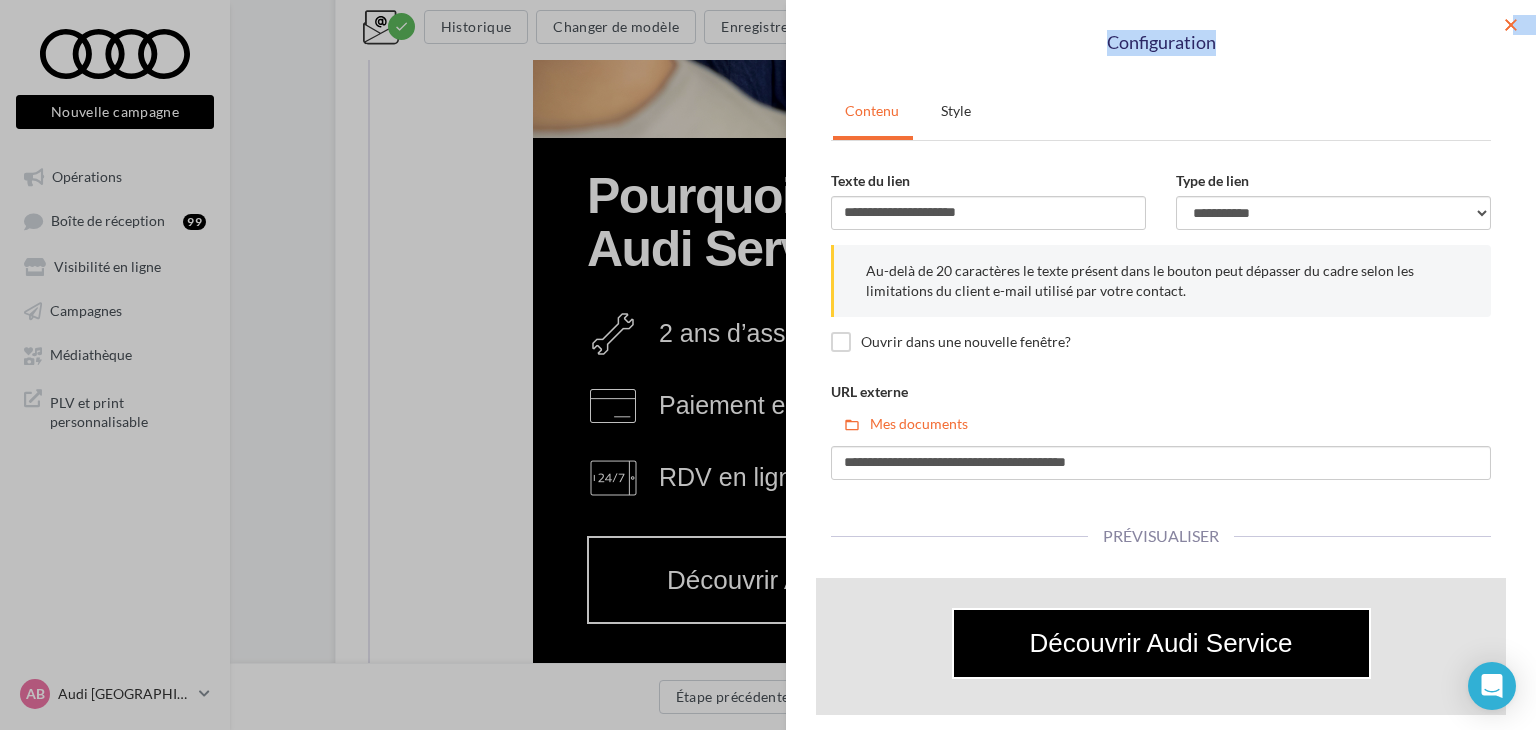 click on "close Configuration" at bounding box center (1161, 35) 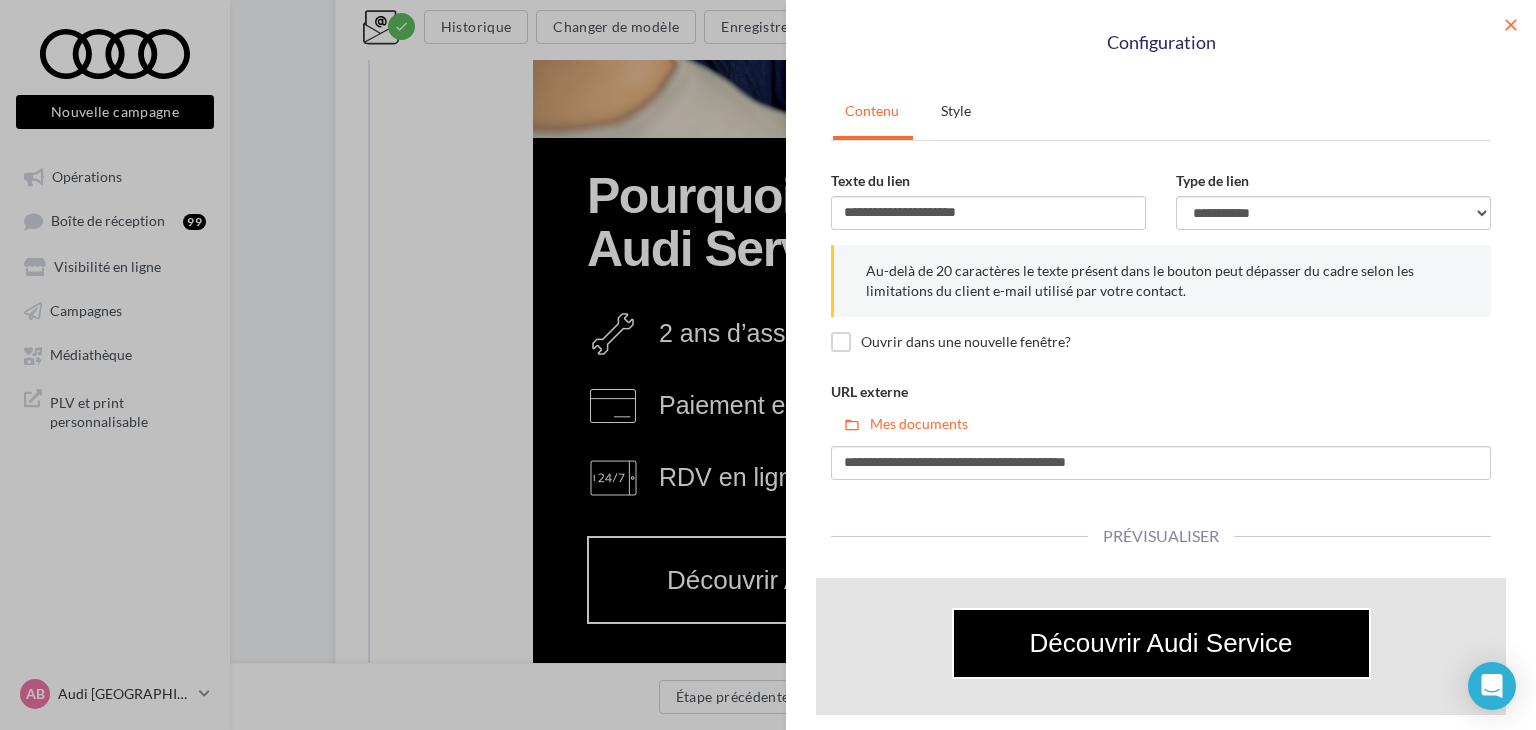 click on "close" at bounding box center (1511, 25) 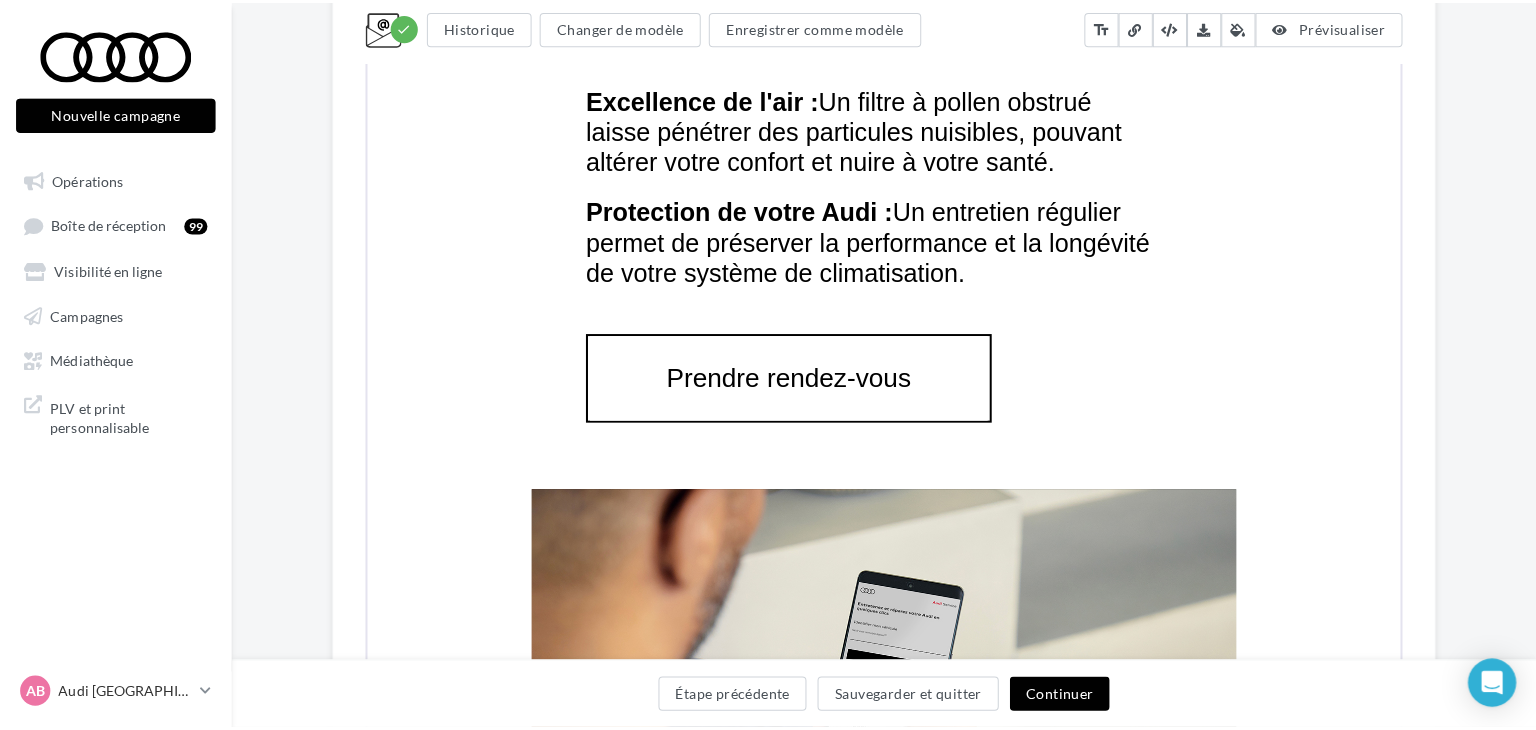 scroll, scrollTop: 3055, scrollLeft: 0, axis: vertical 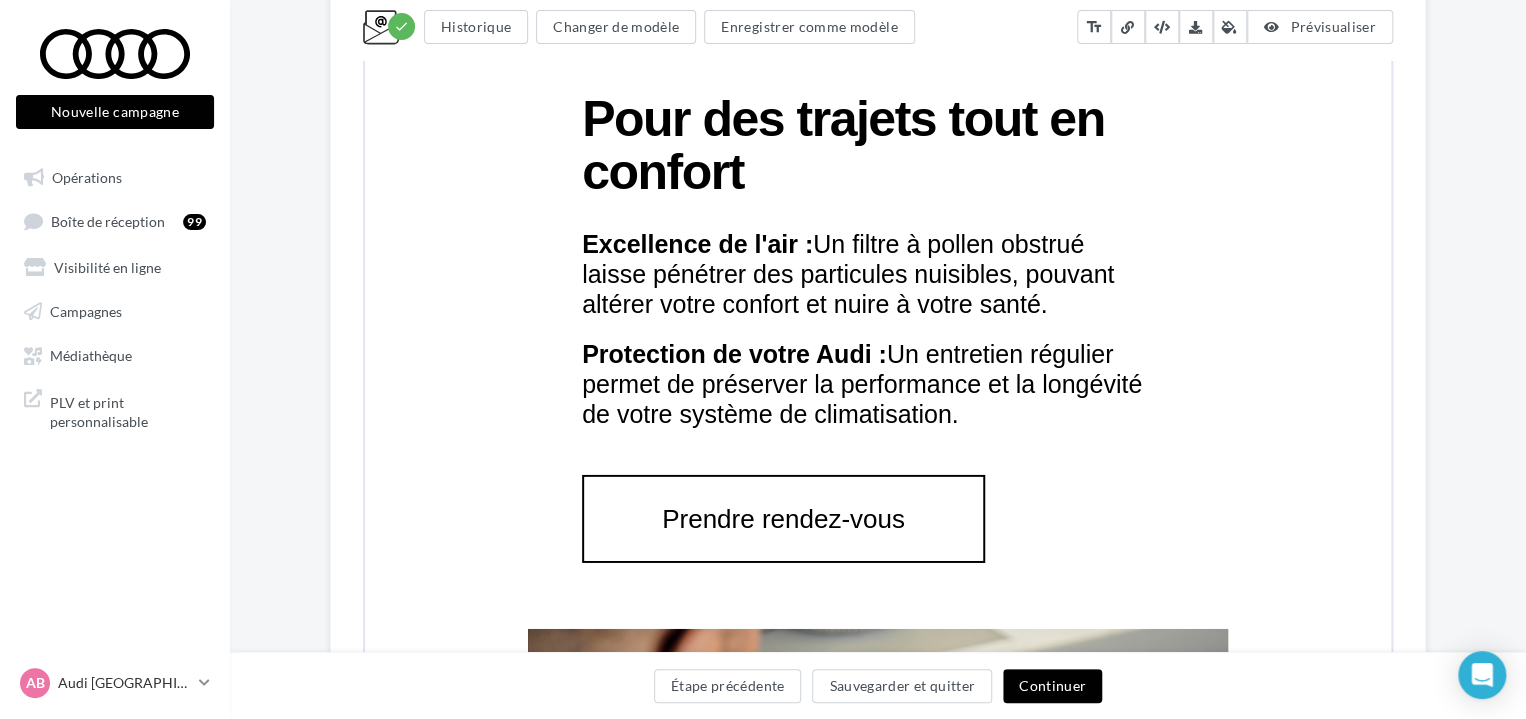 click on "Prendre rendez-vous" at bounding box center (781, 517) 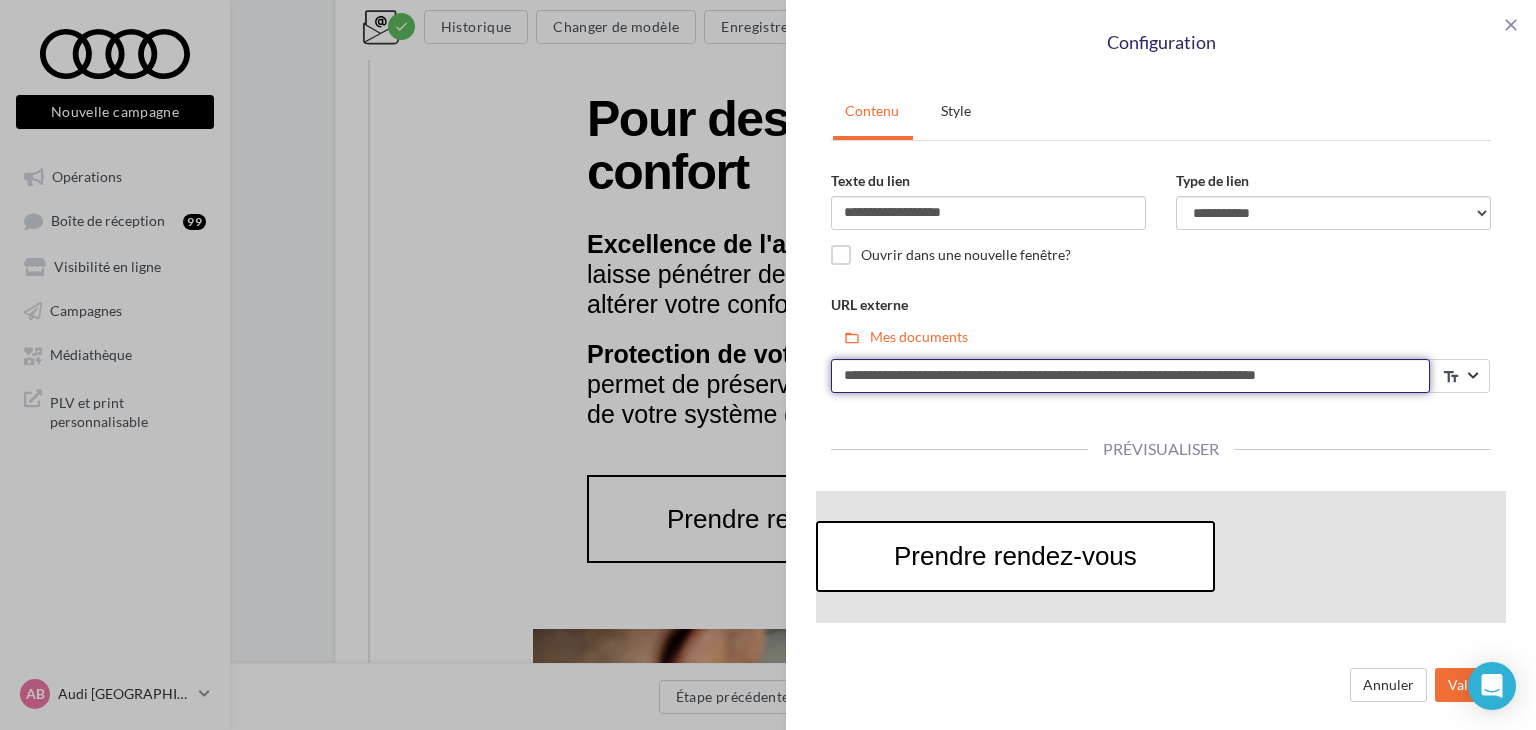 drag, startPoint x: 1360, startPoint y: 371, endPoint x: 815, endPoint y: 416, distance: 546.8546 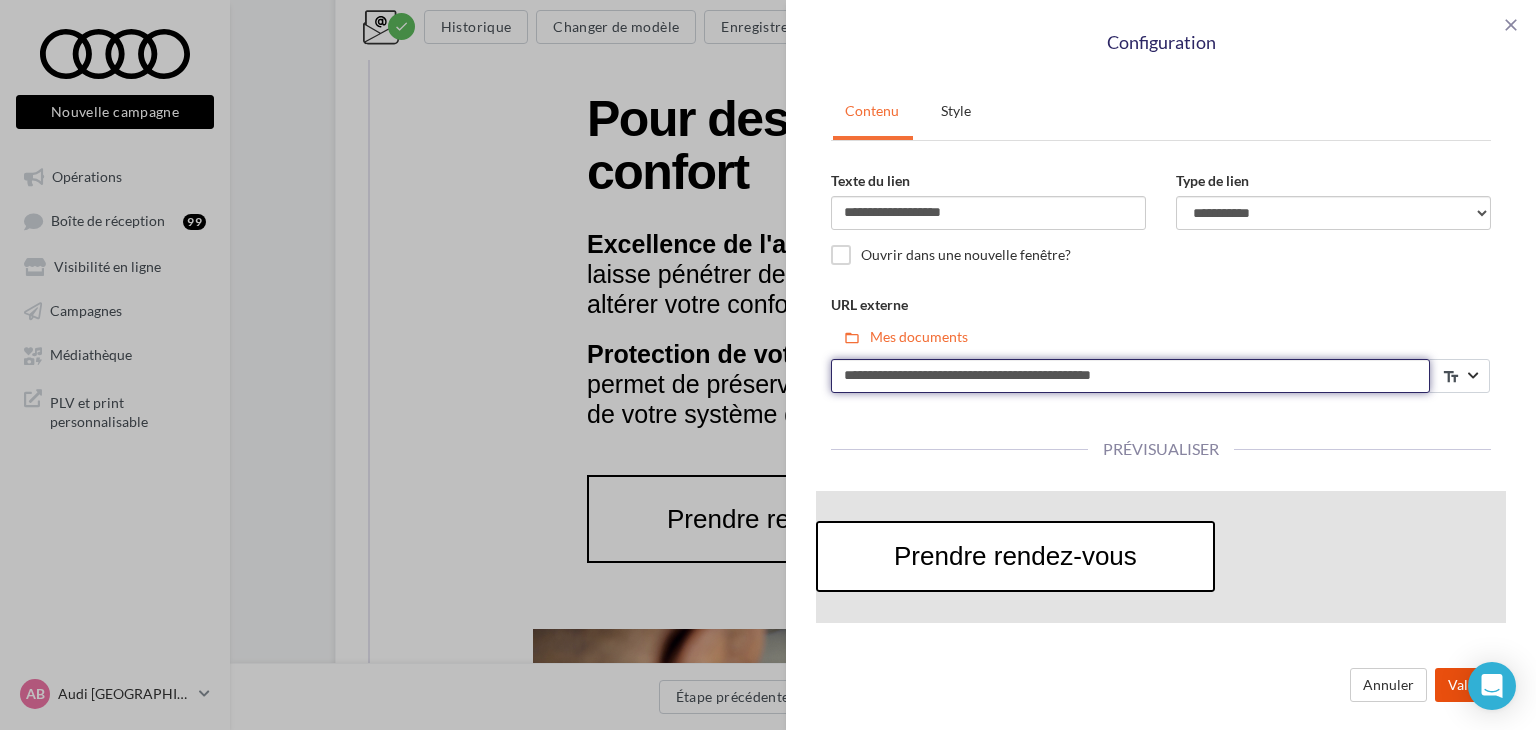 type on "**********" 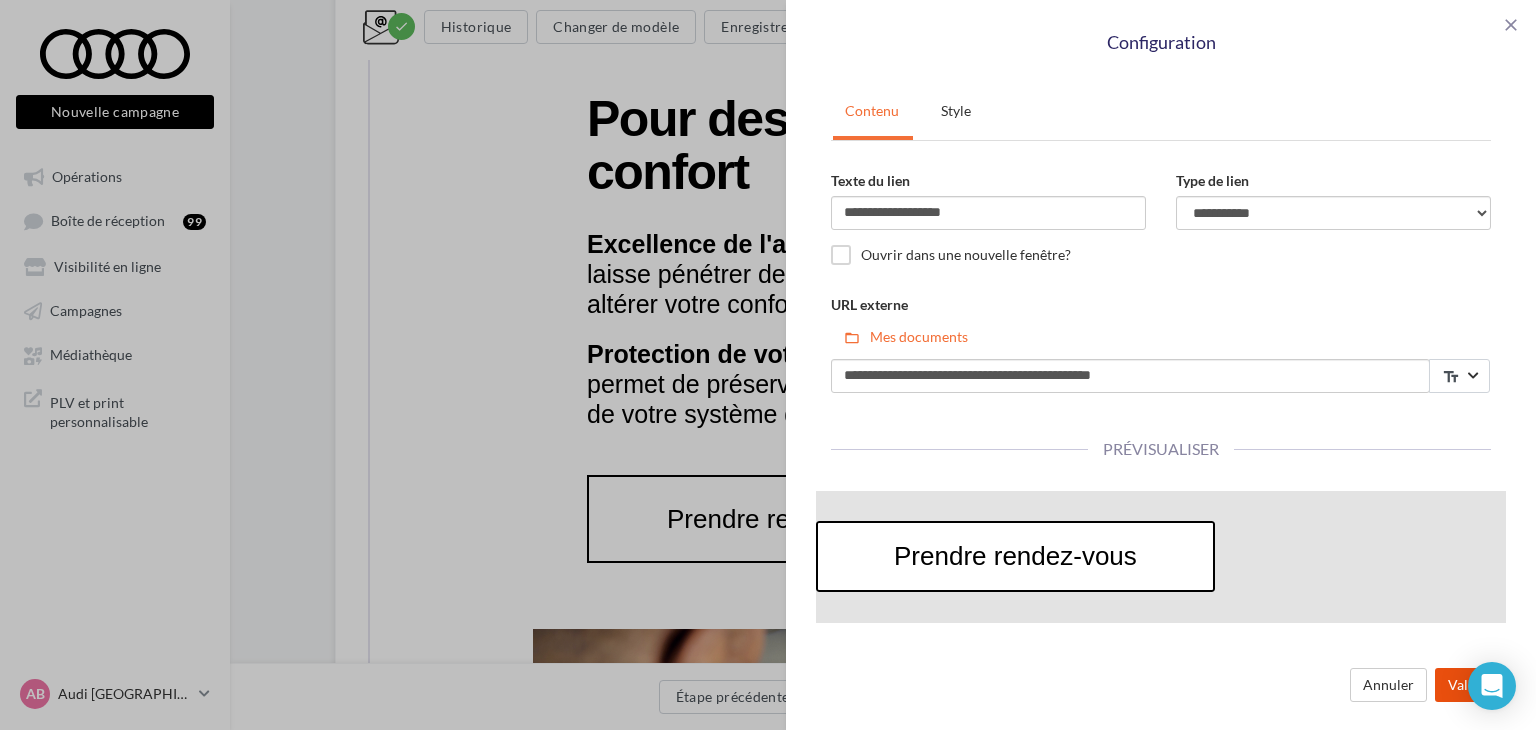 click on "Valider" at bounding box center [1470, 685] 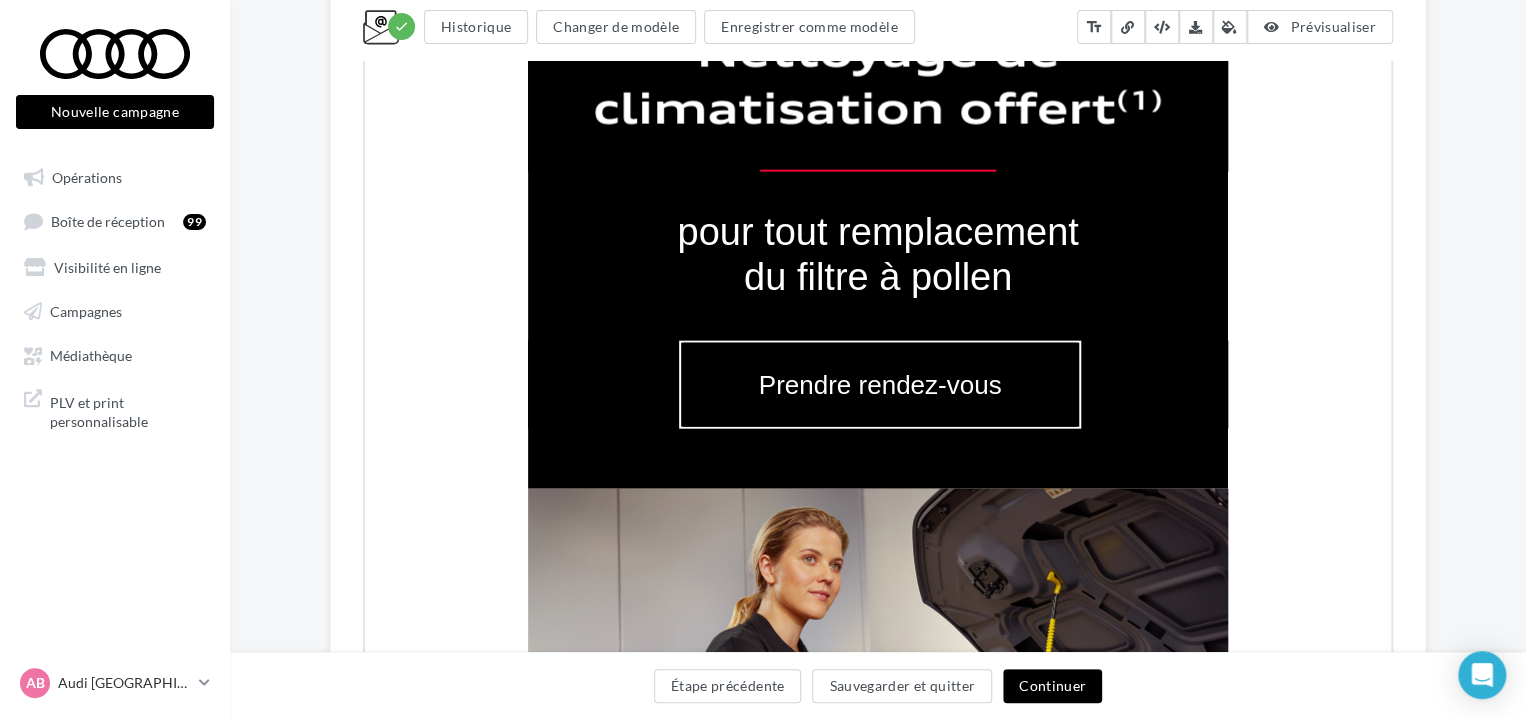 scroll, scrollTop: 2155, scrollLeft: 0, axis: vertical 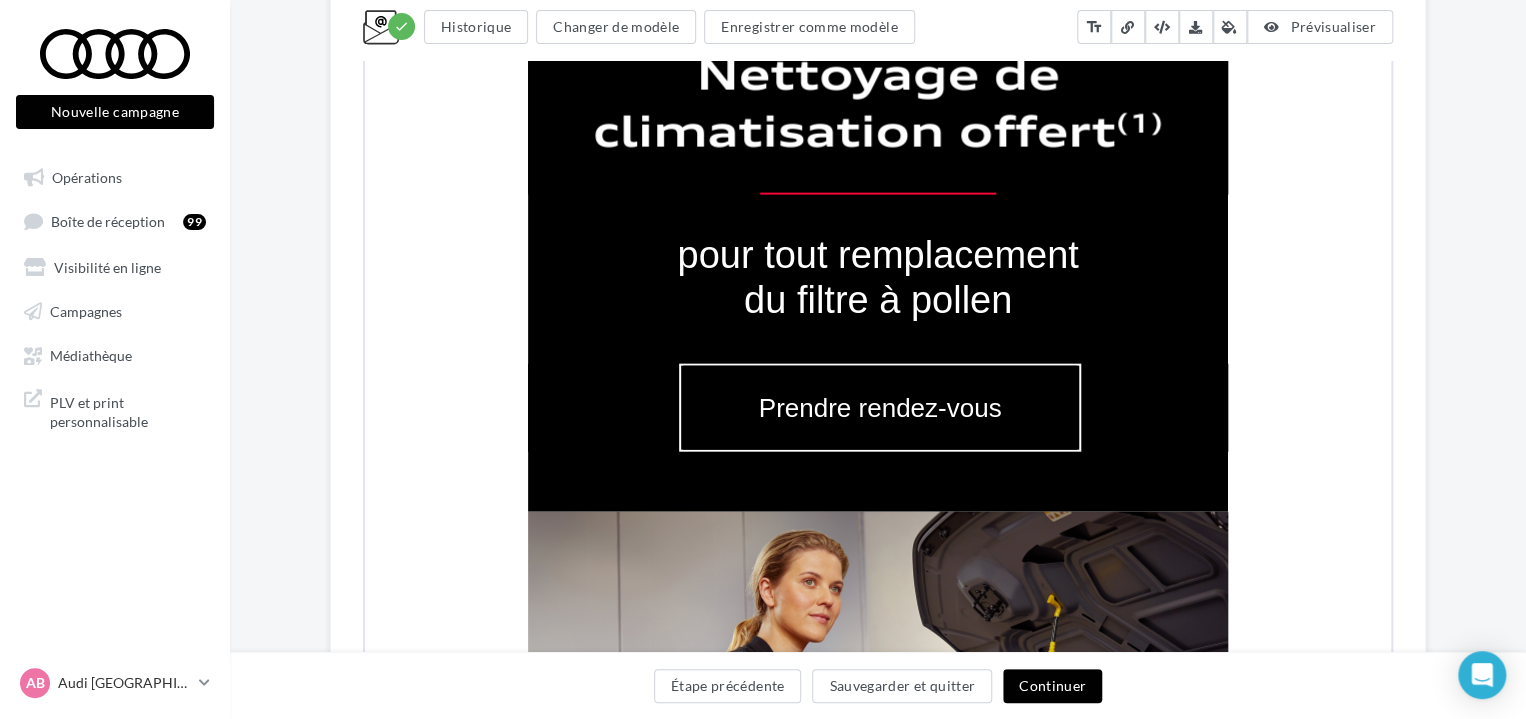 click on "Prendre rendez-vous" at bounding box center (878, 406) 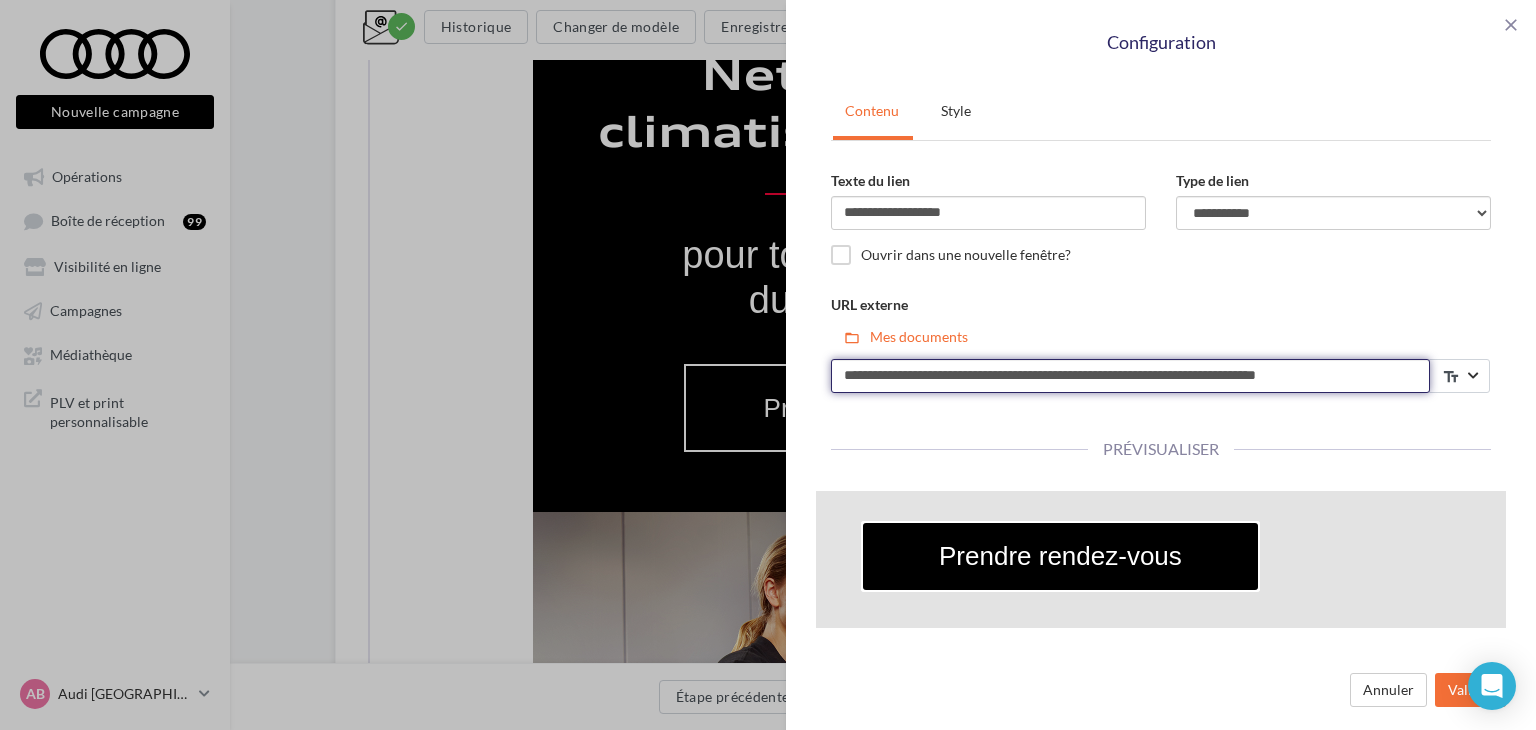 drag, startPoint x: 1352, startPoint y: 377, endPoint x: 729, endPoint y: 429, distance: 625.1664 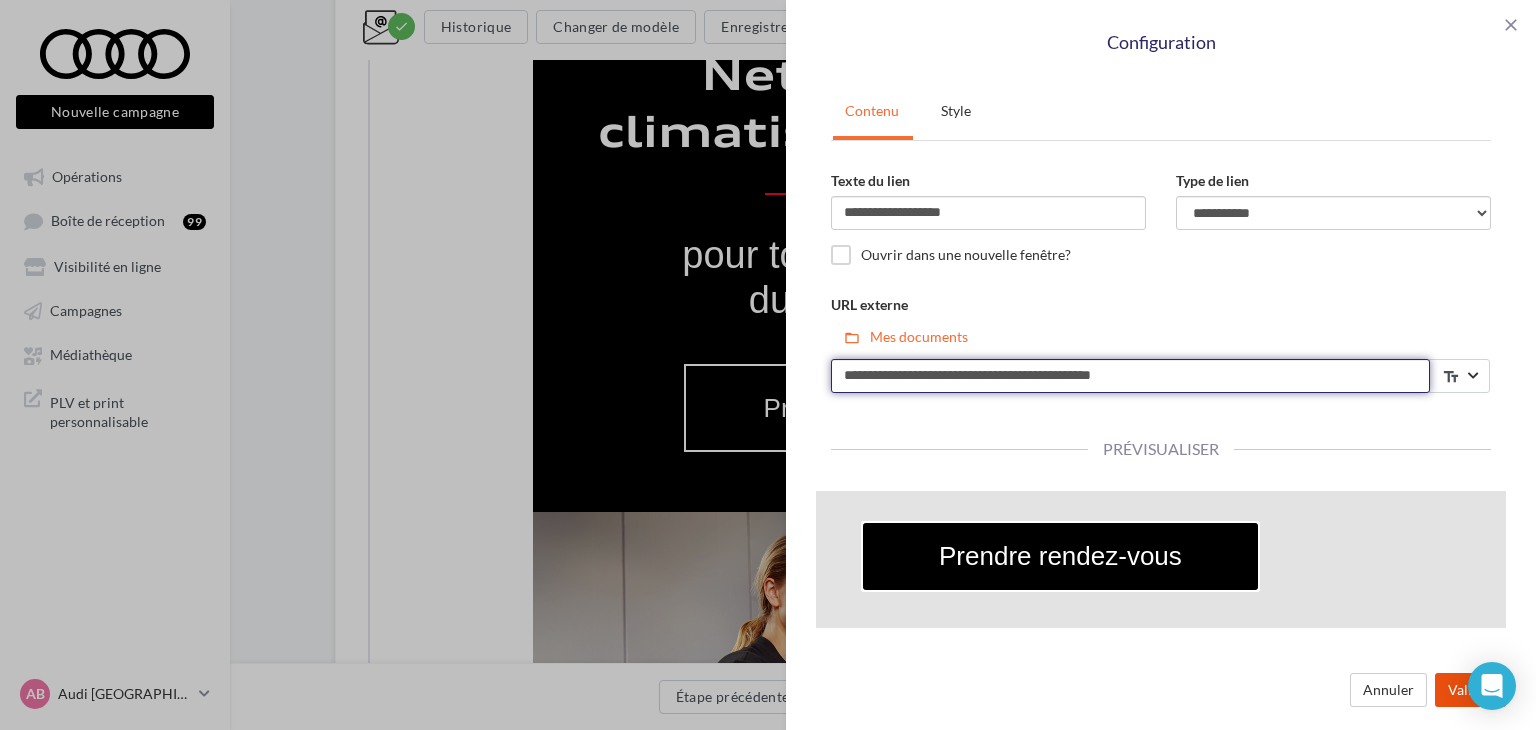 type on "**********" 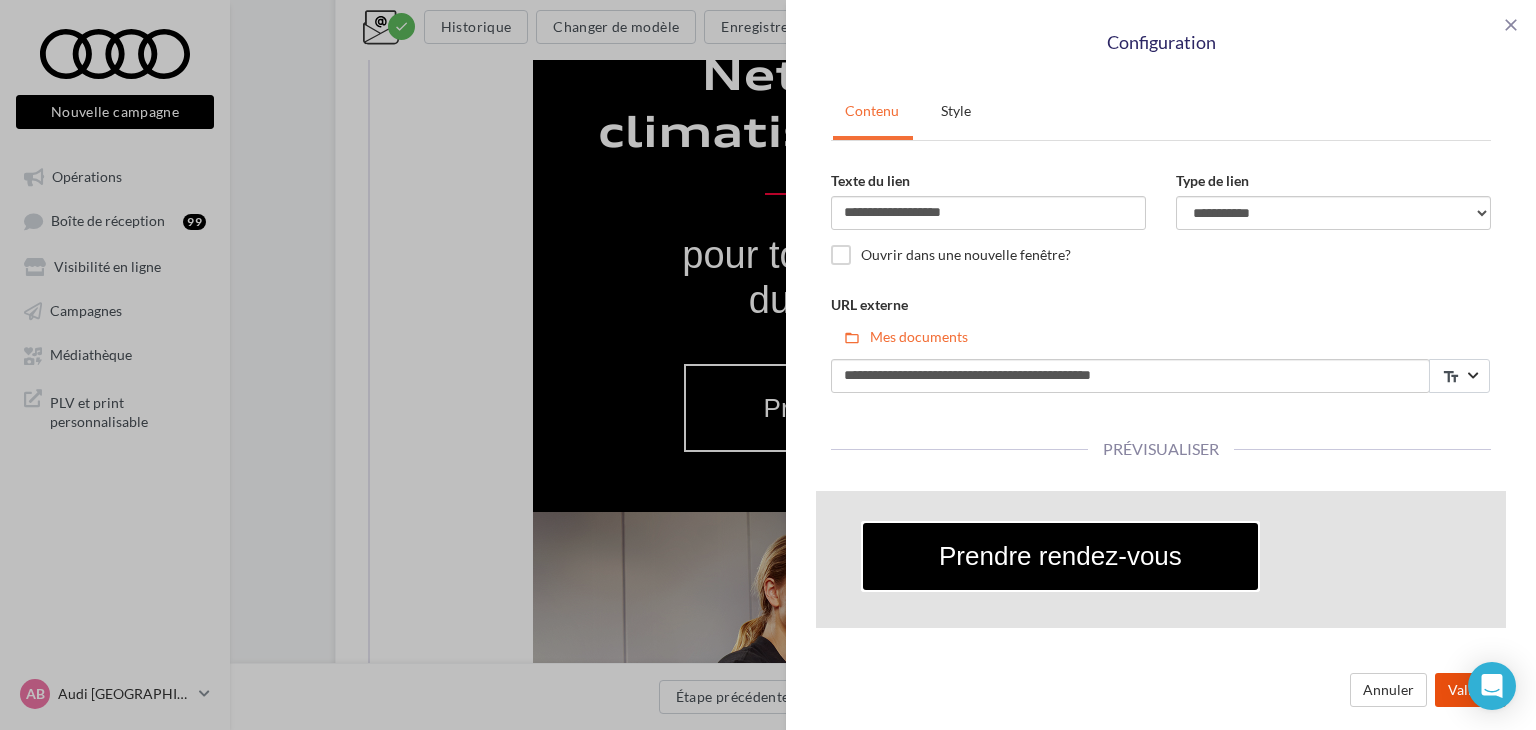 click on "Valider" at bounding box center [1470, 690] 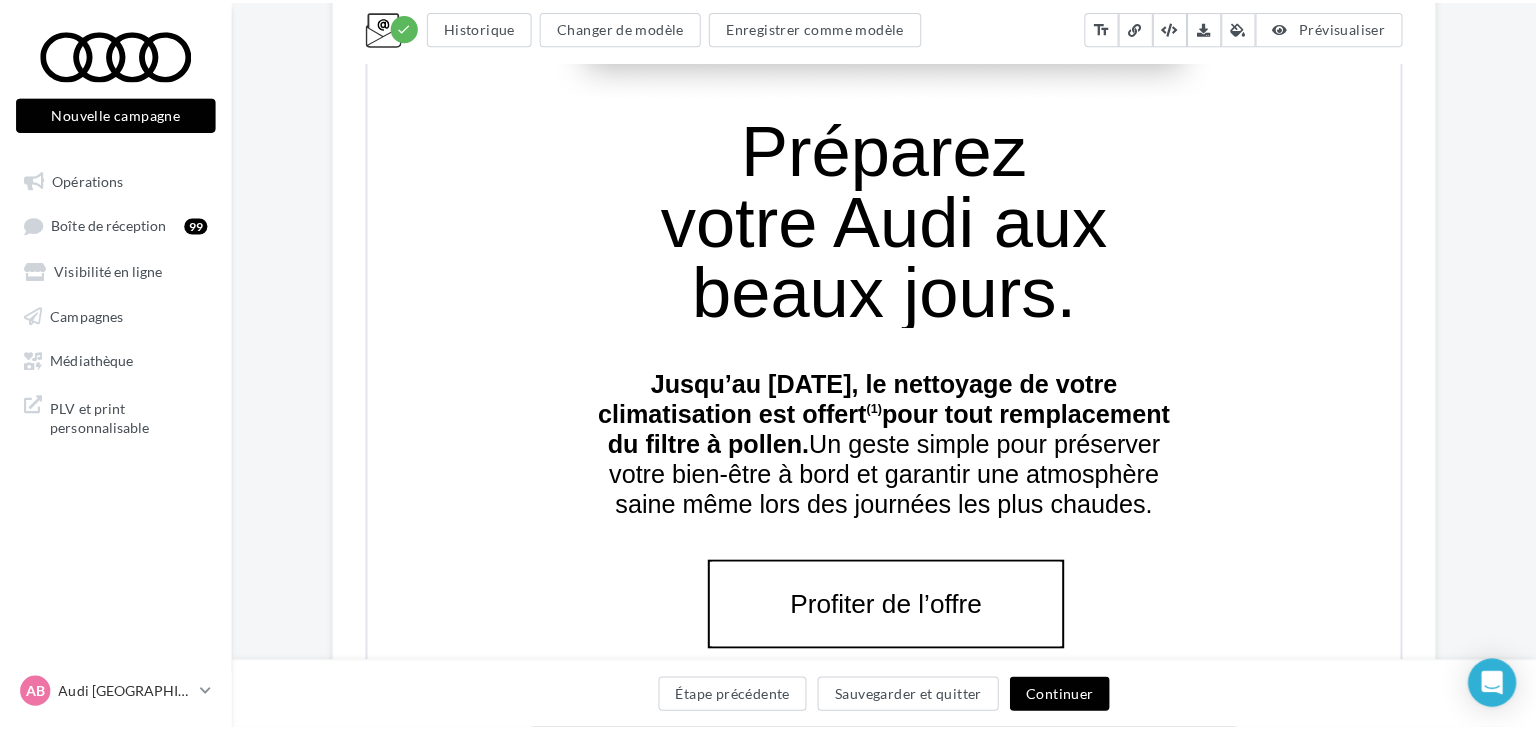 scroll, scrollTop: 1455, scrollLeft: 0, axis: vertical 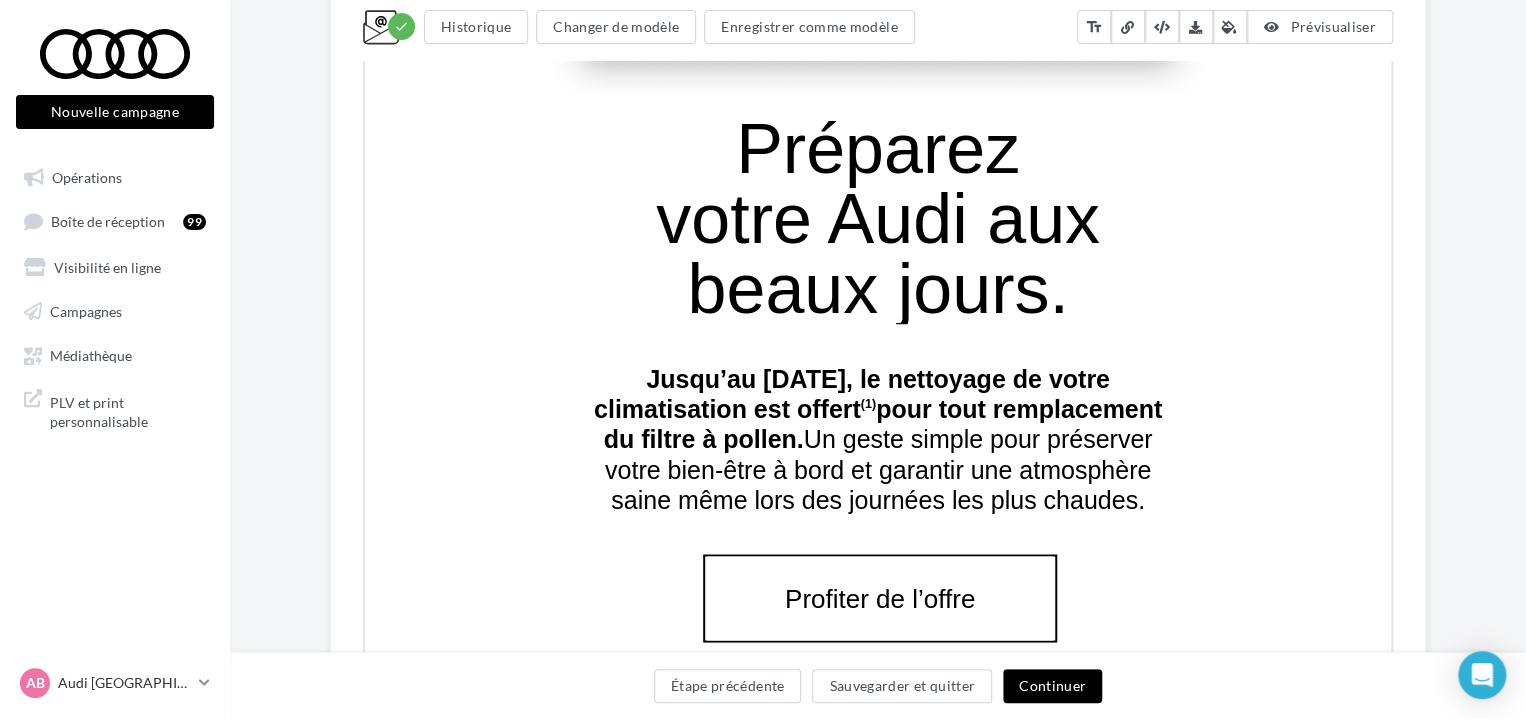 click on "Profiter de l’offre" at bounding box center [878, 596] 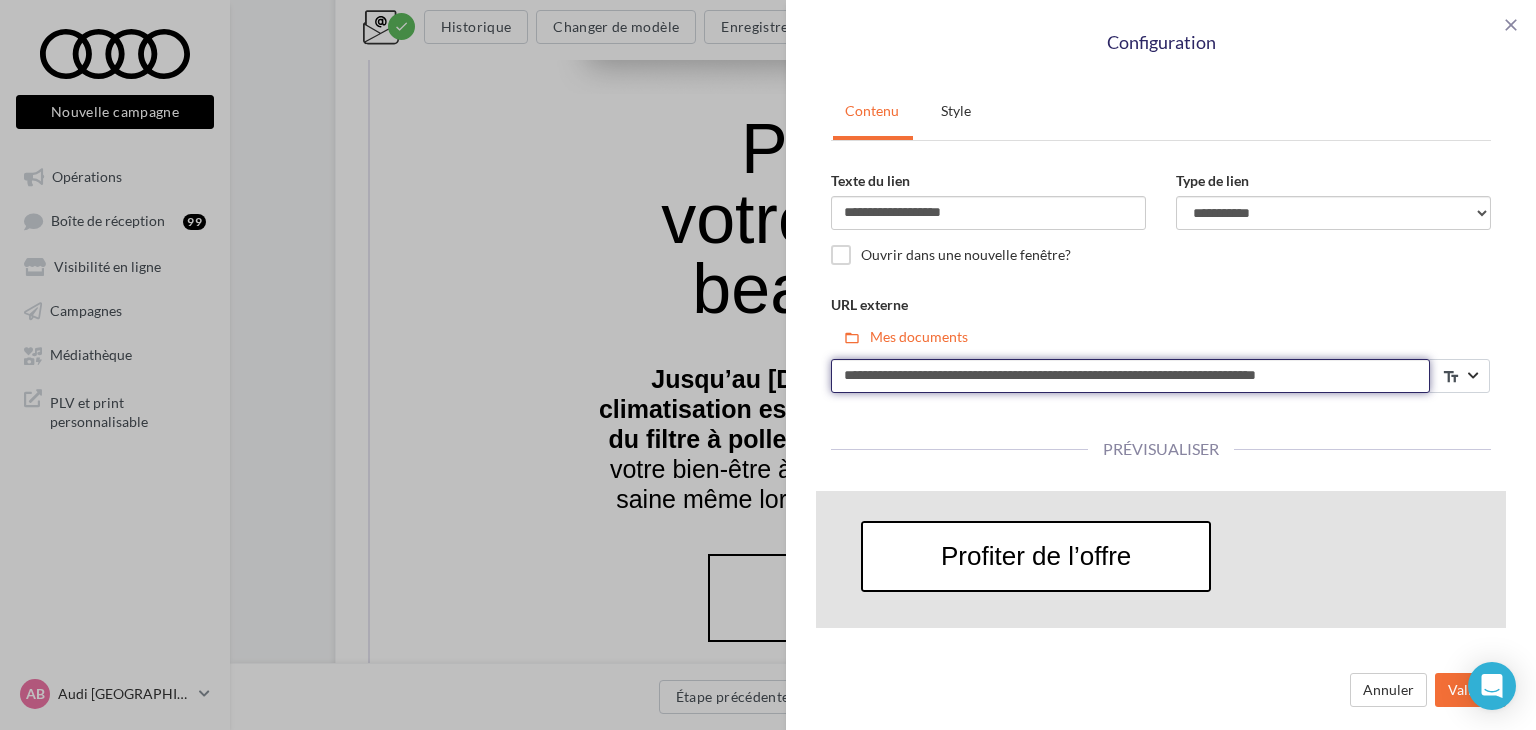 drag, startPoint x: 1348, startPoint y: 390, endPoint x: 725, endPoint y: 379, distance: 623.0971 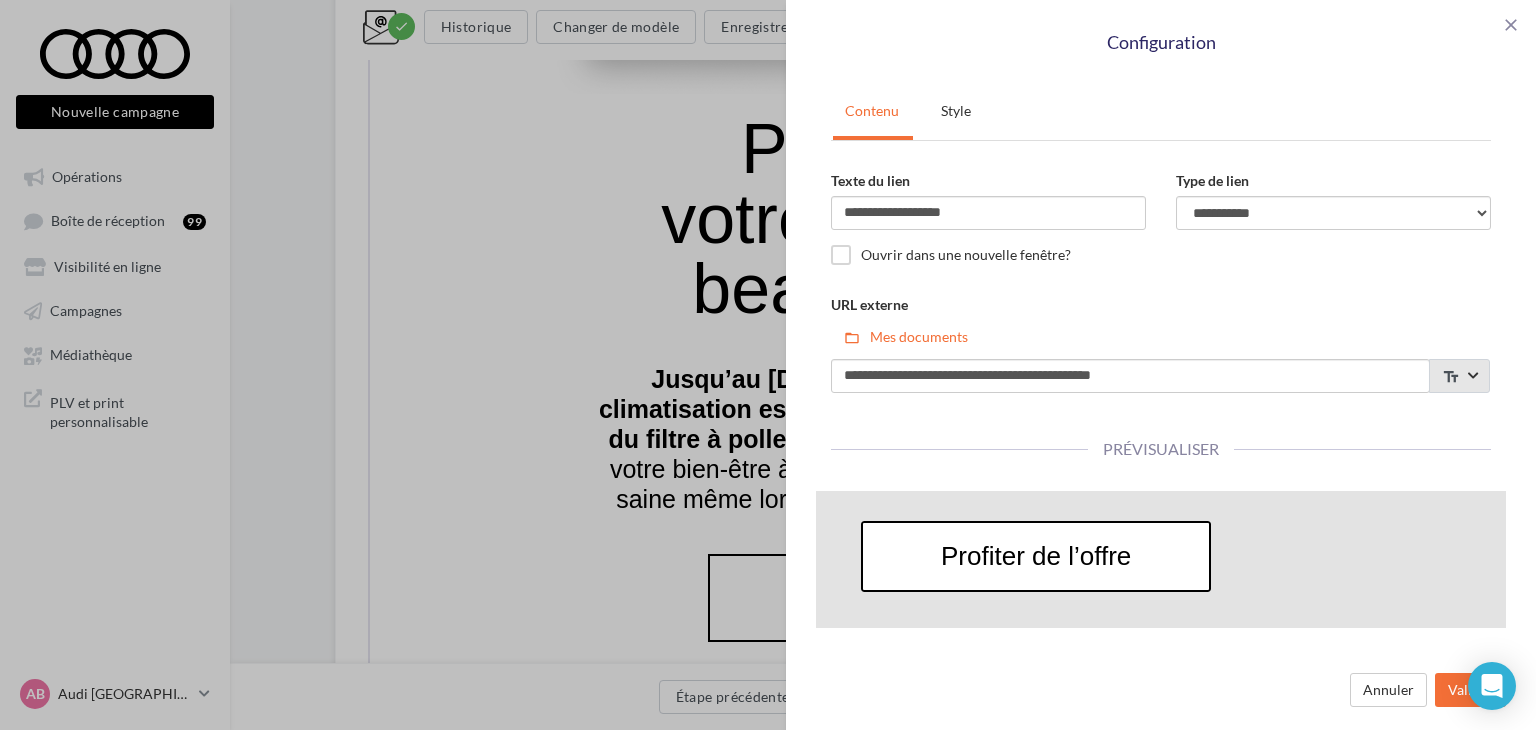 click on "text_fields" at bounding box center [1457, 376] 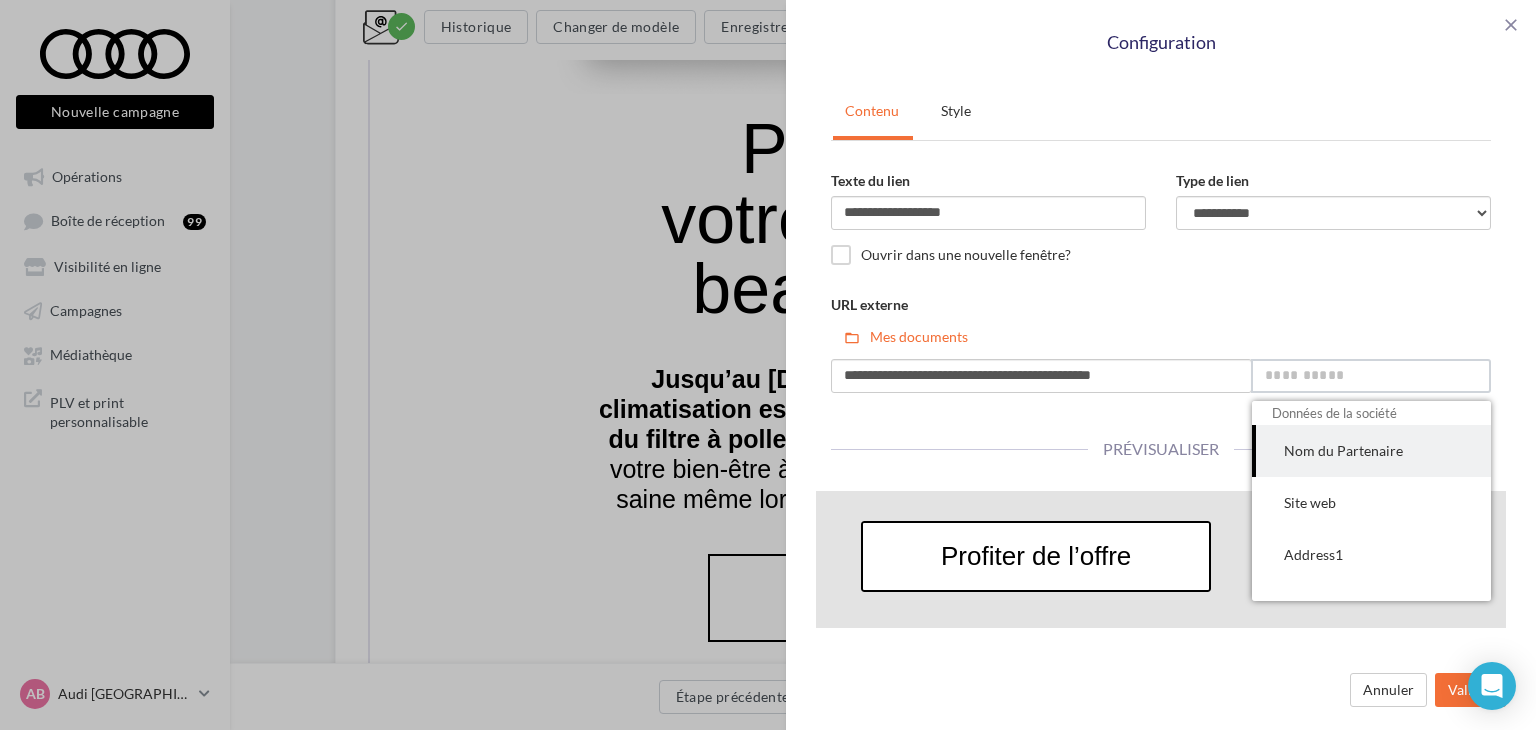 click at bounding box center (1371, 376) 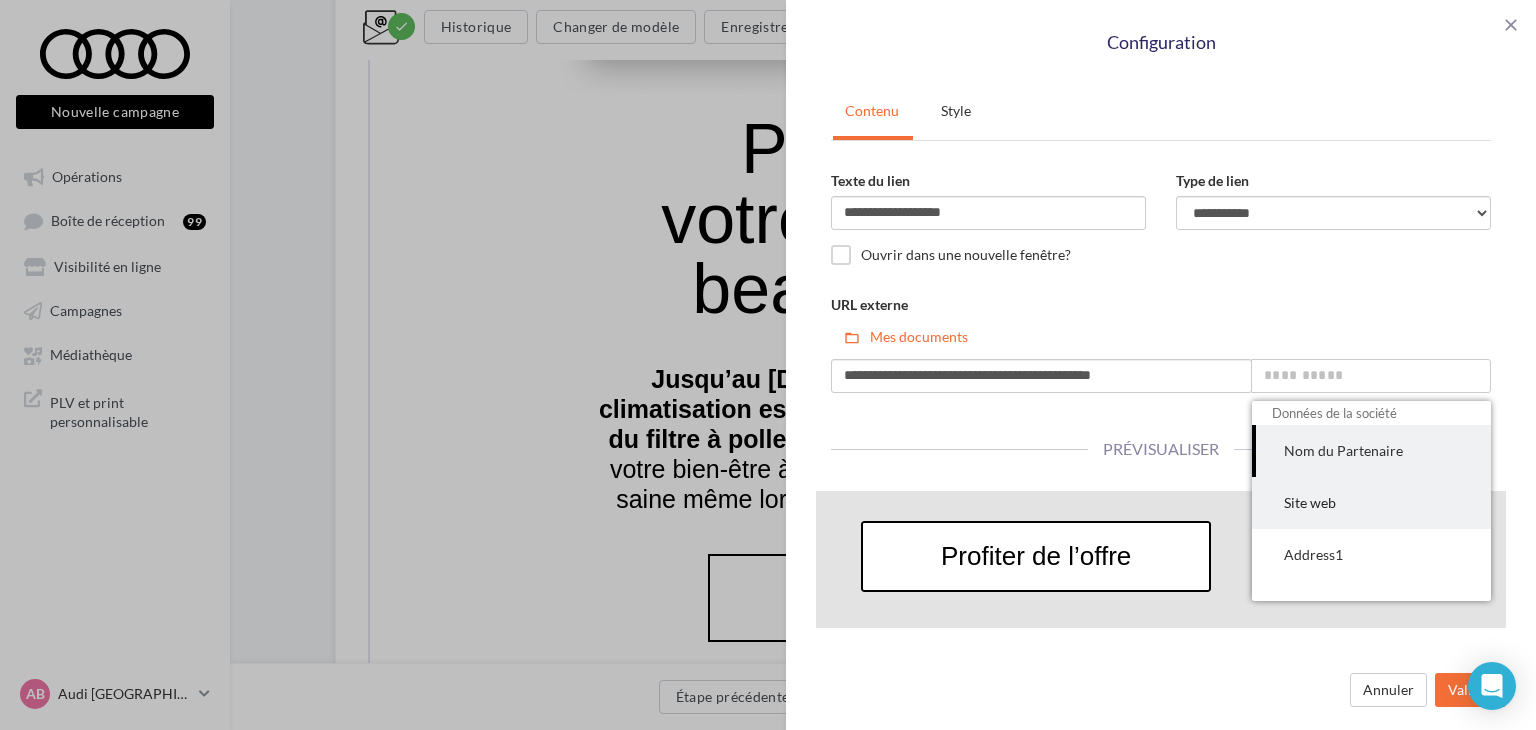 click on "Site web" at bounding box center [1371, 503] 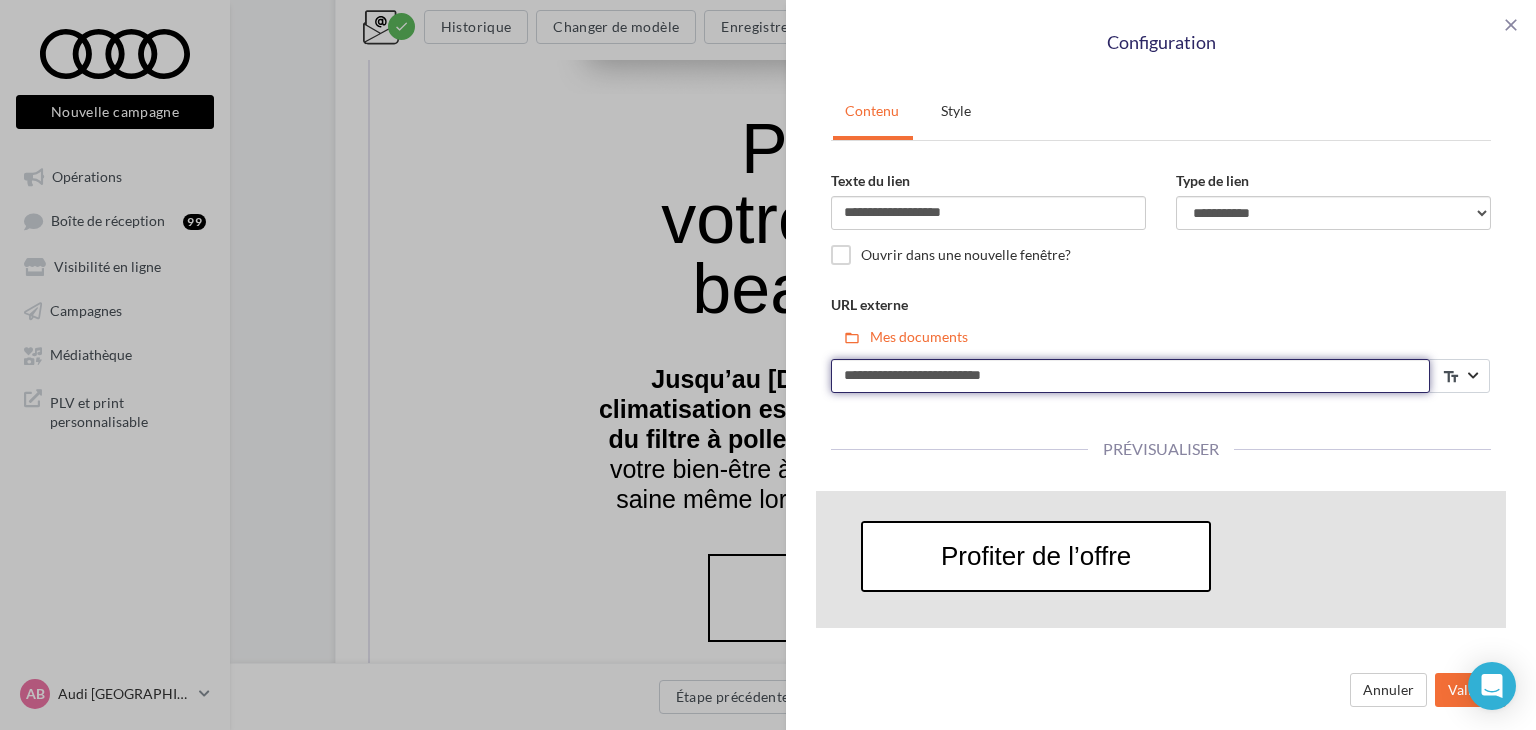drag, startPoint x: 786, startPoint y: 363, endPoint x: 564, endPoint y: 323, distance: 225.57481 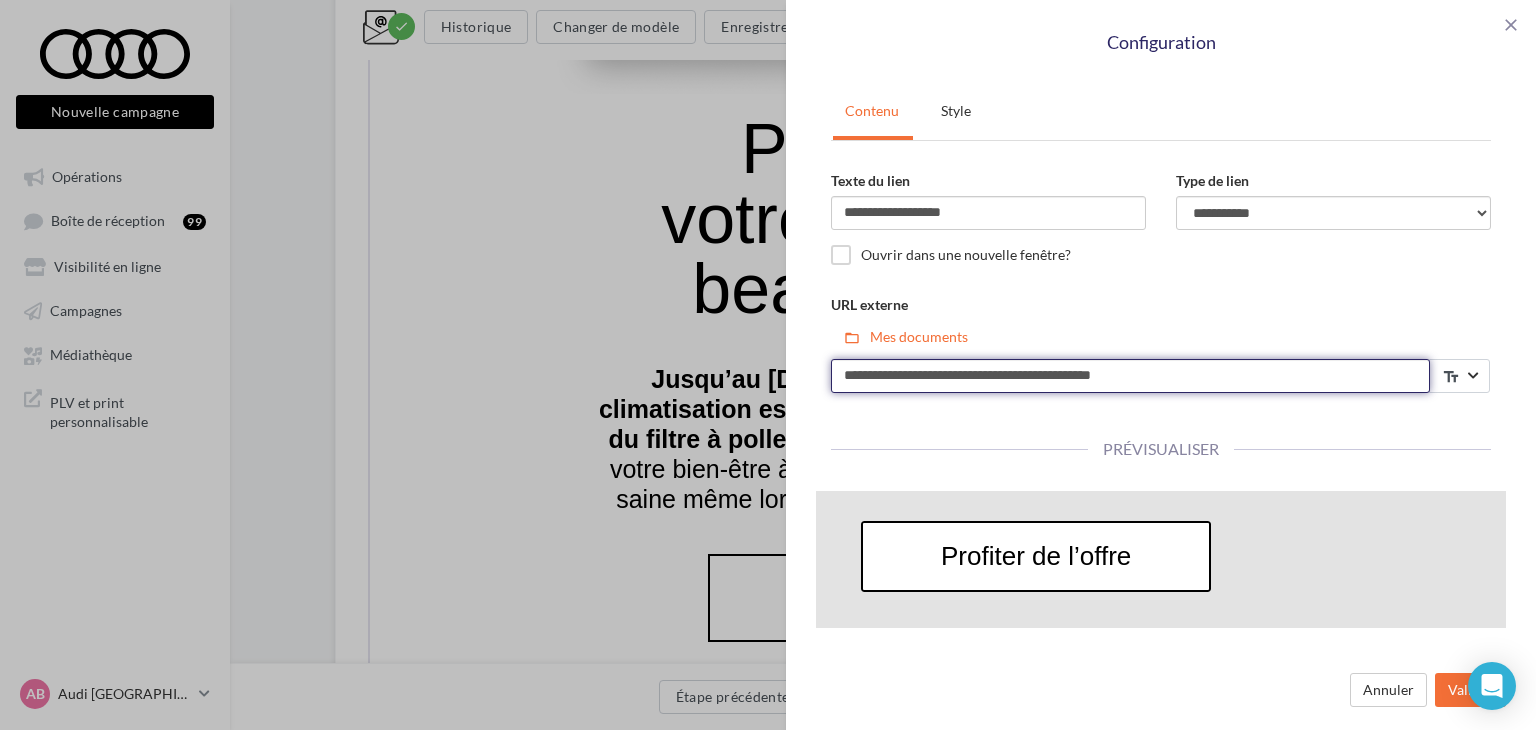 scroll, scrollTop: 0, scrollLeft: 0, axis: both 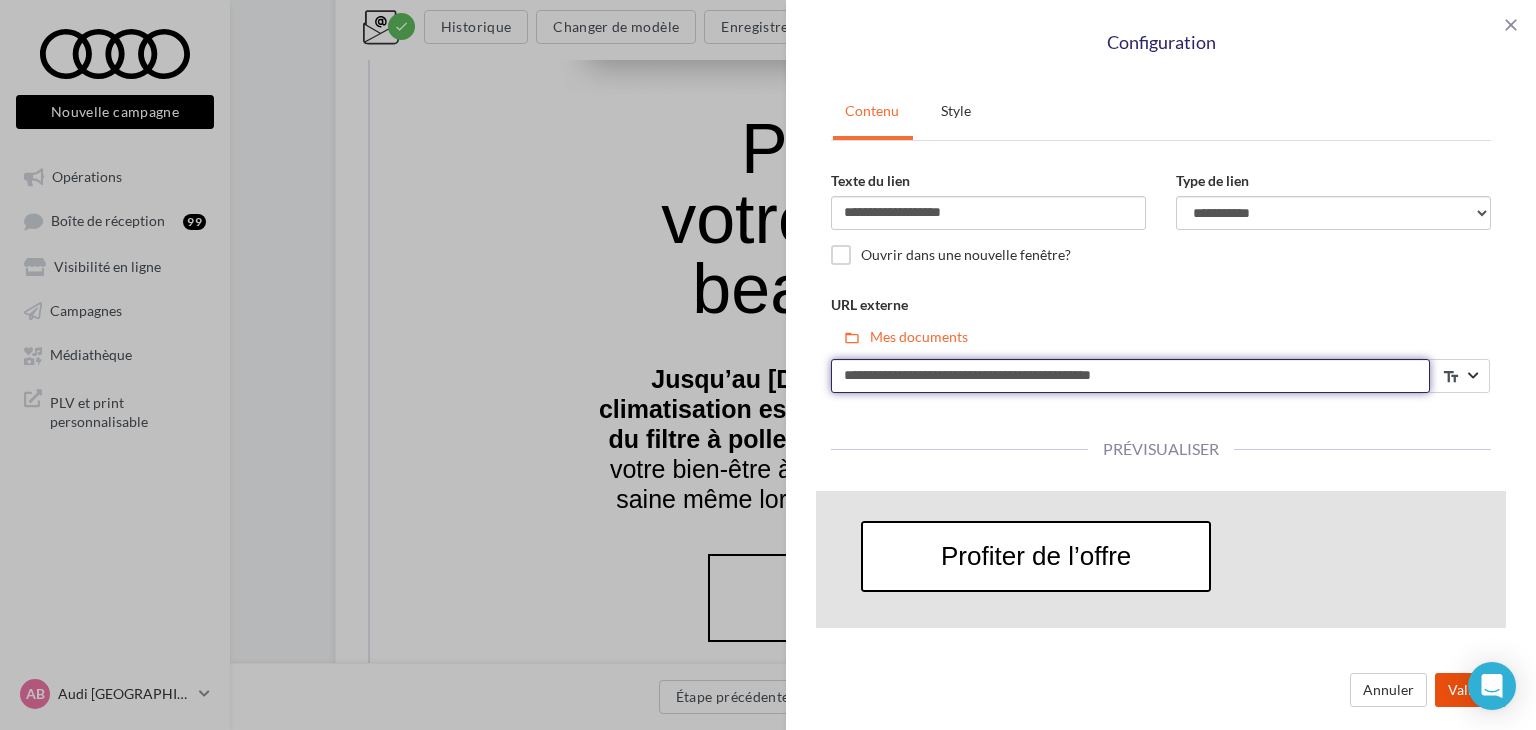 type on "**********" 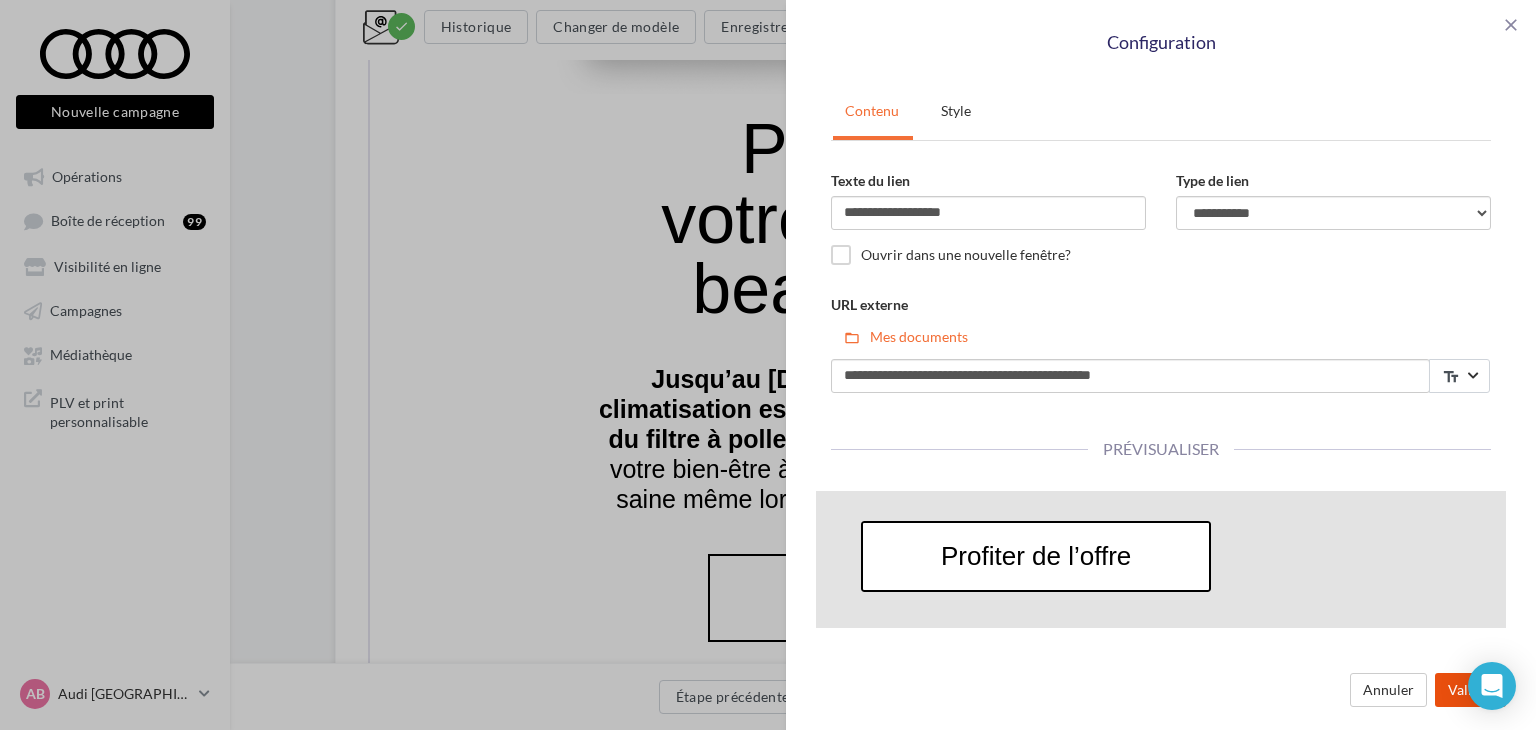 click on "Valider" at bounding box center (1470, 690) 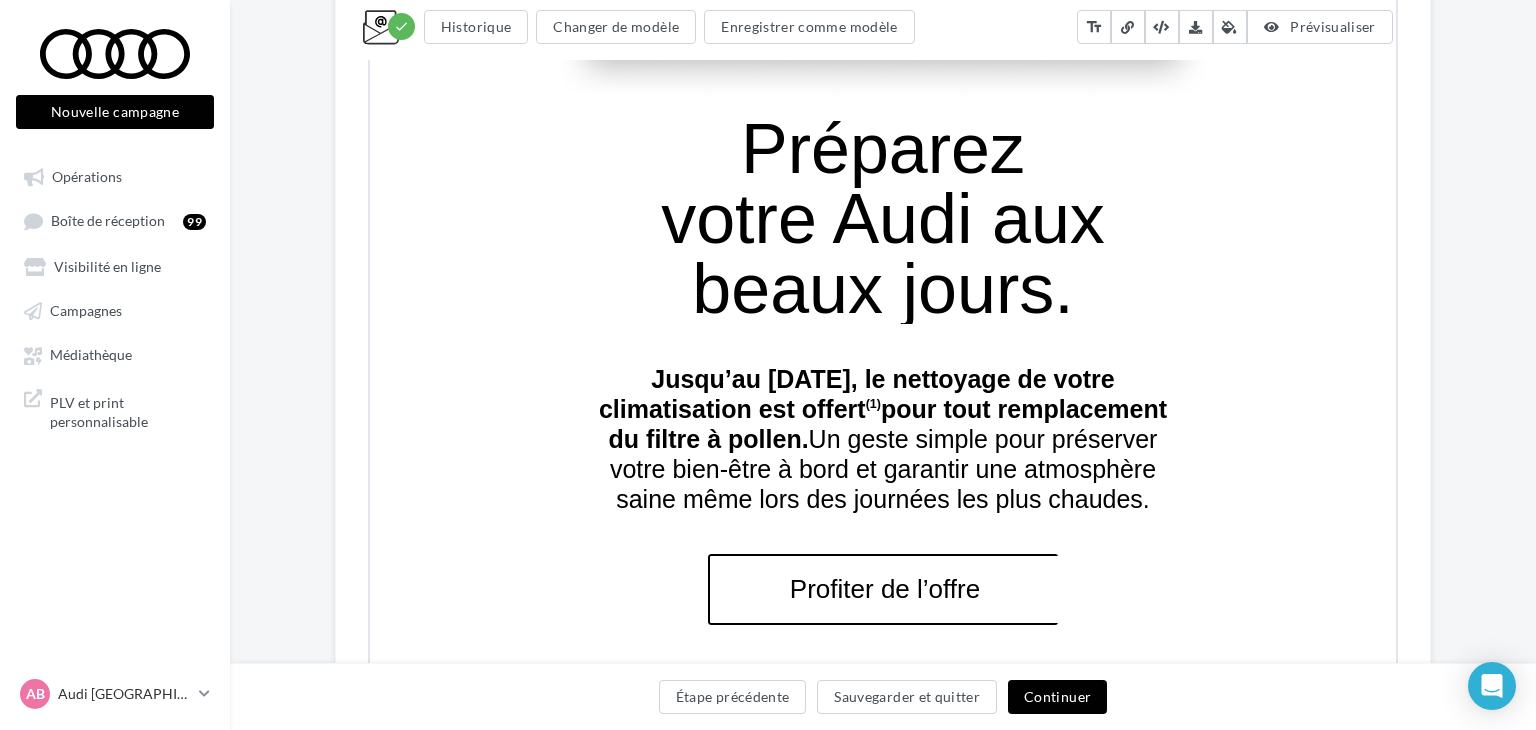 scroll, scrollTop: 0, scrollLeft: 0, axis: both 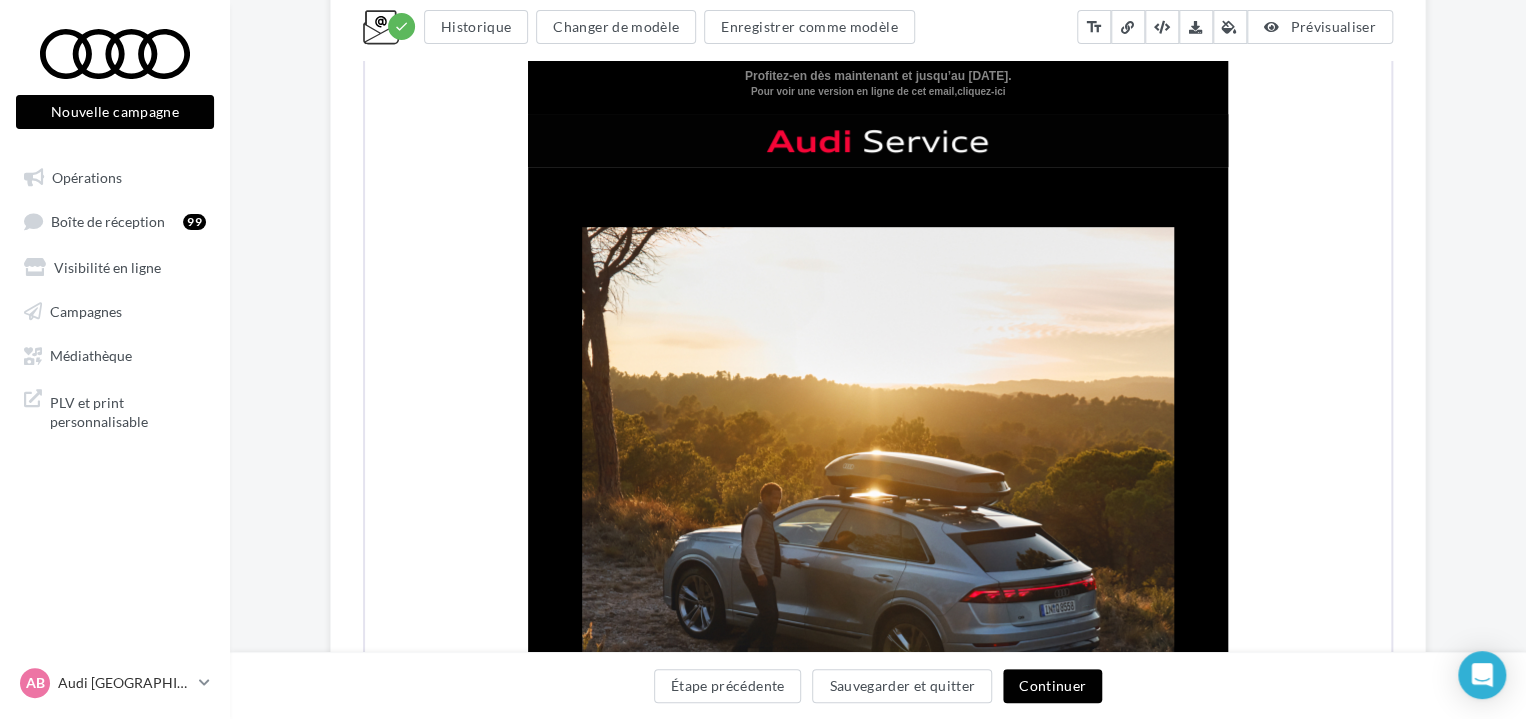 click at bounding box center [876, 627] 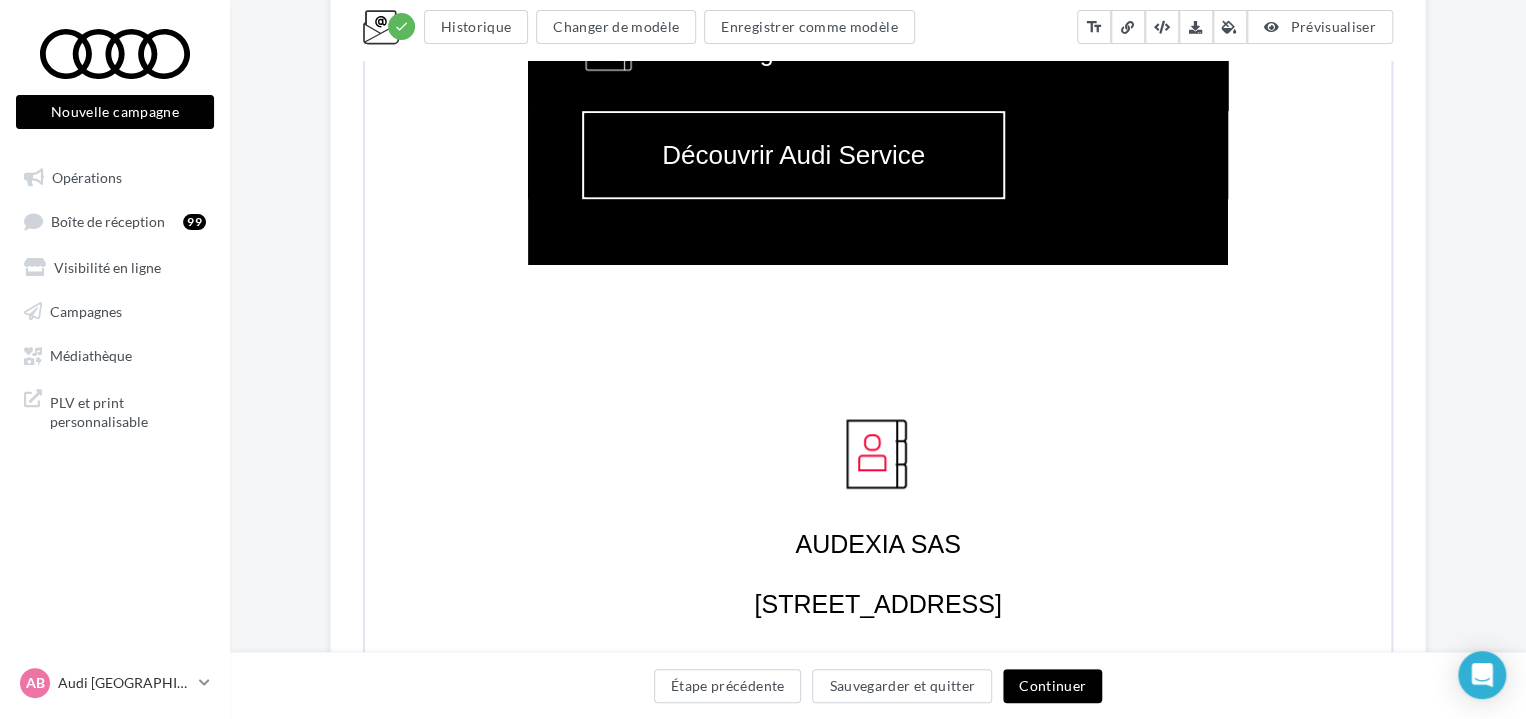 scroll, scrollTop: 4155, scrollLeft: 0, axis: vertical 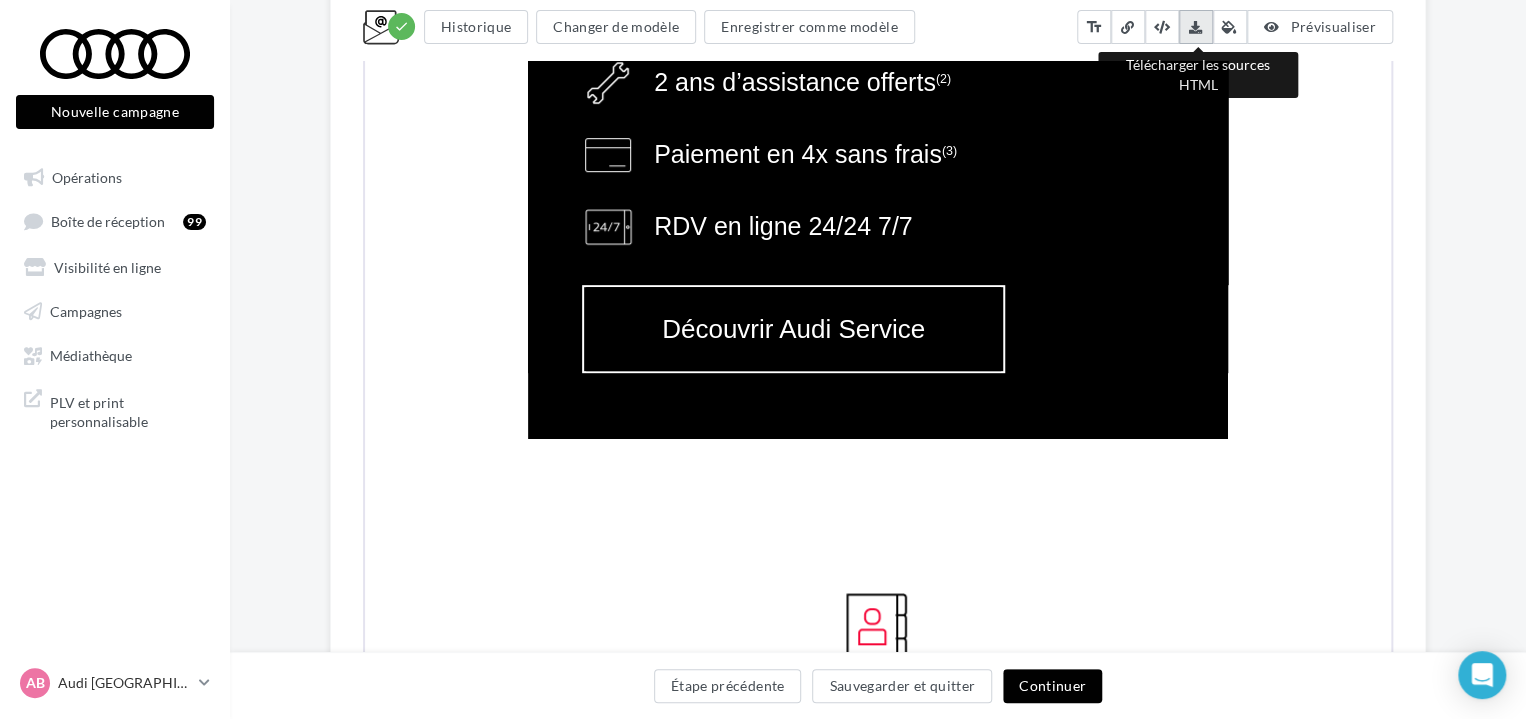 click at bounding box center [1196, 27] 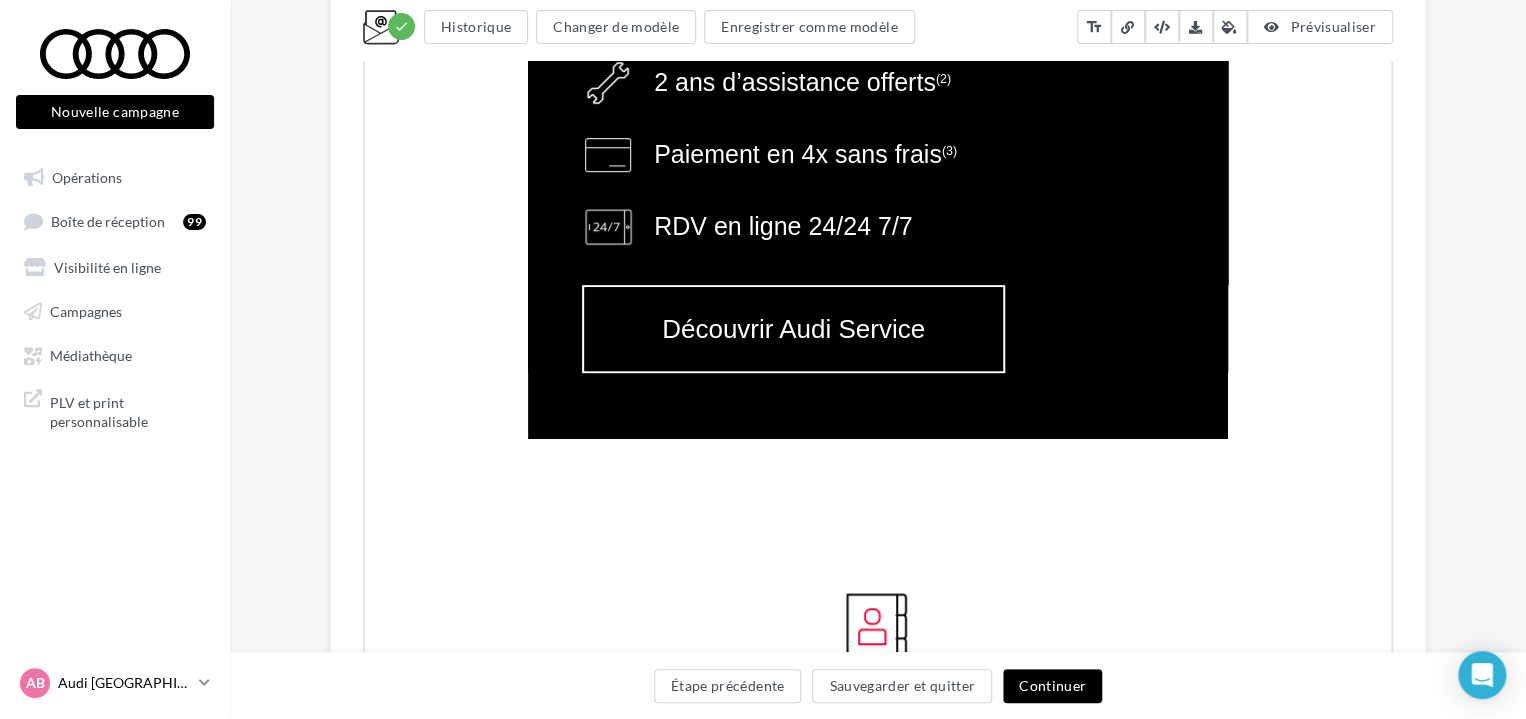 click on "Audi [GEOGRAPHIC_DATA]" at bounding box center [124, 683] 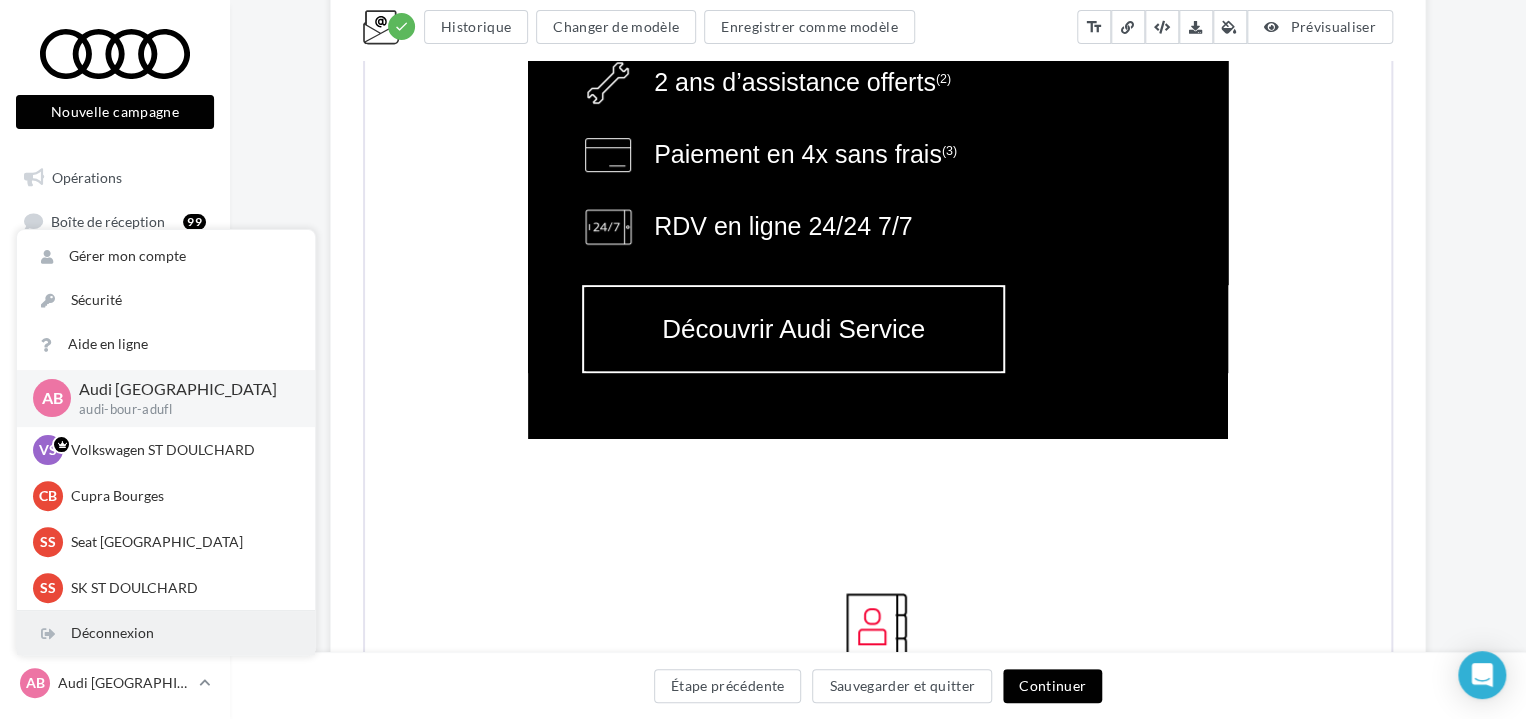 click on "Déconnexion" at bounding box center (166, 633) 